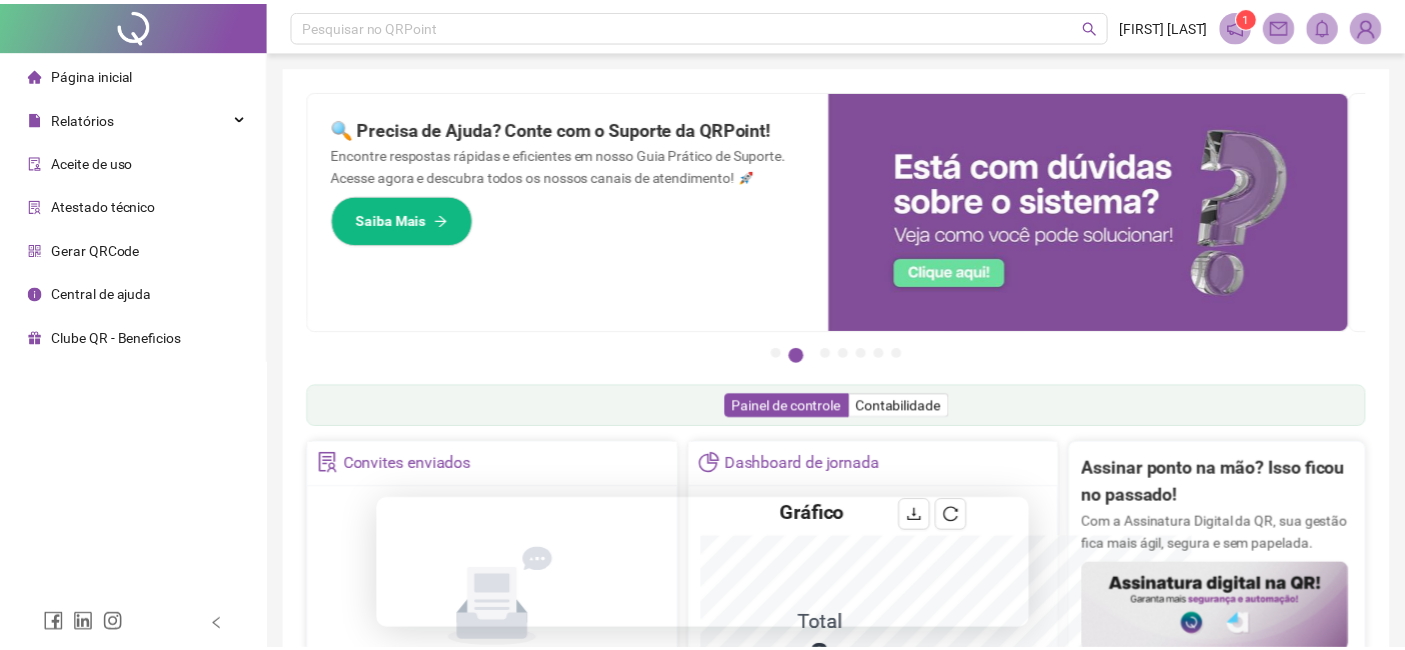 scroll, scrollTop: 0, scrollLeft: 0, axis: both 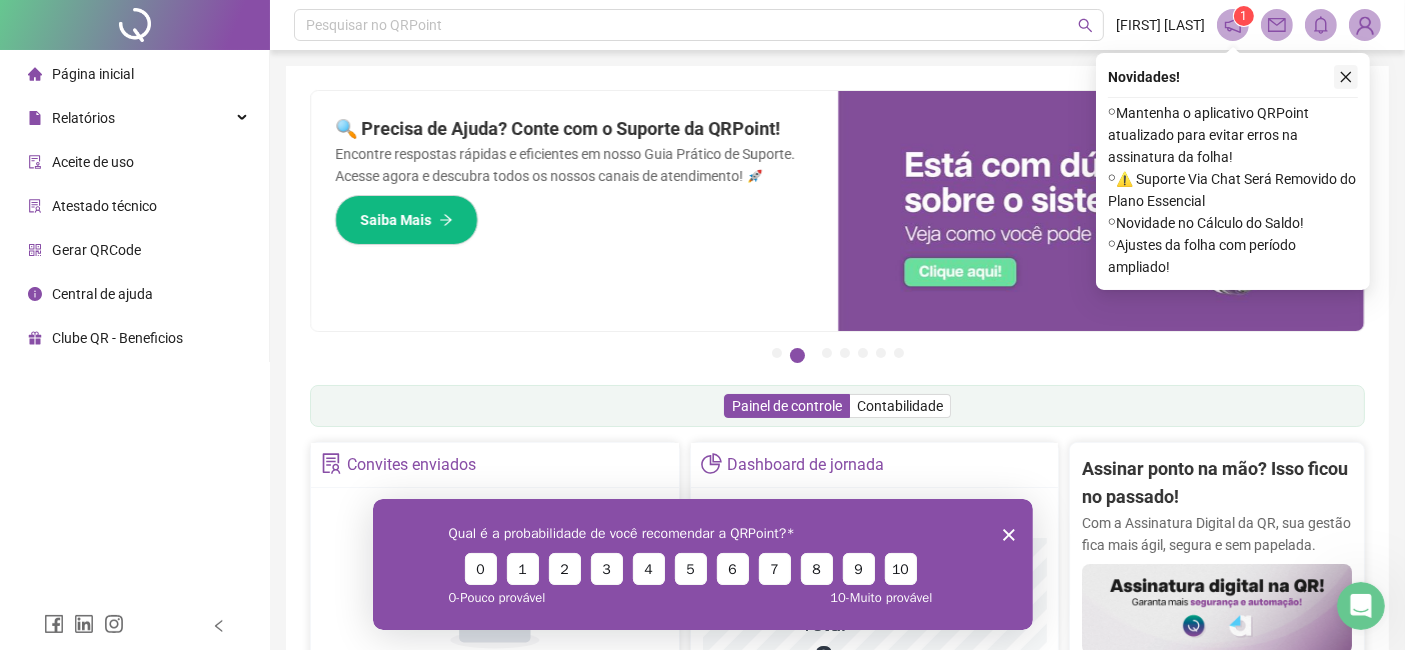 click 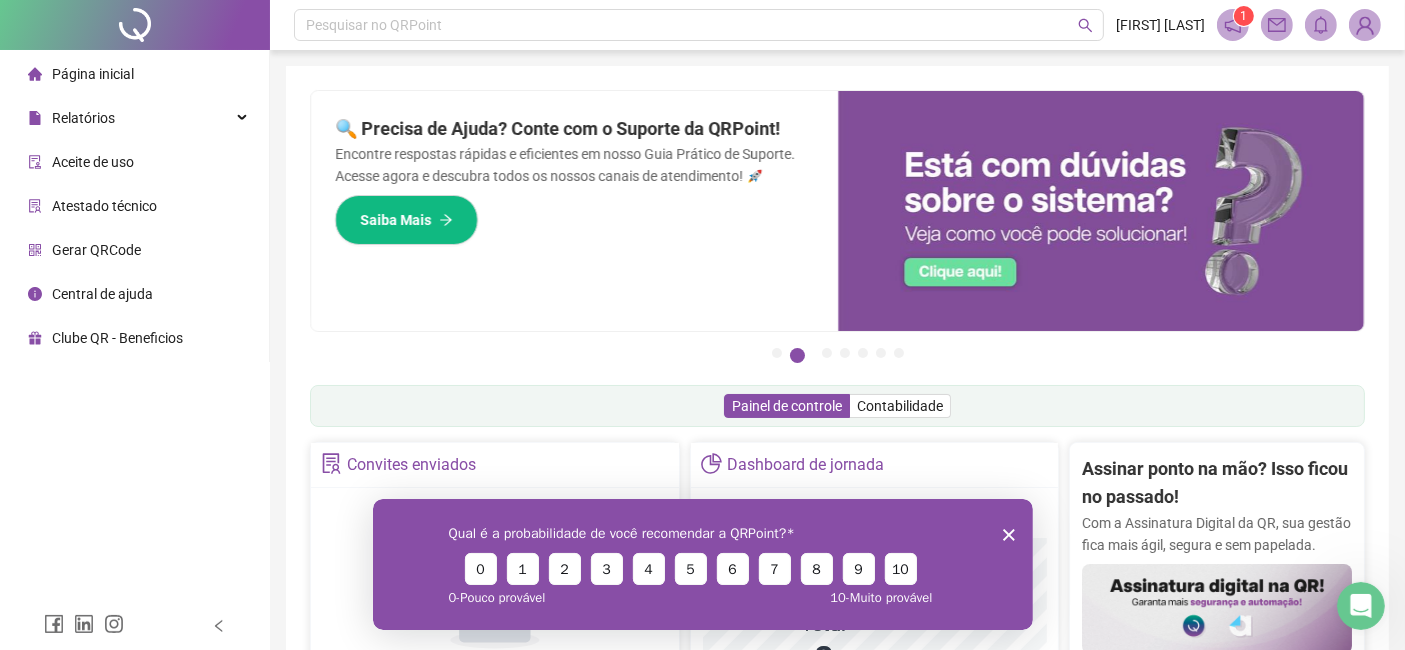 click 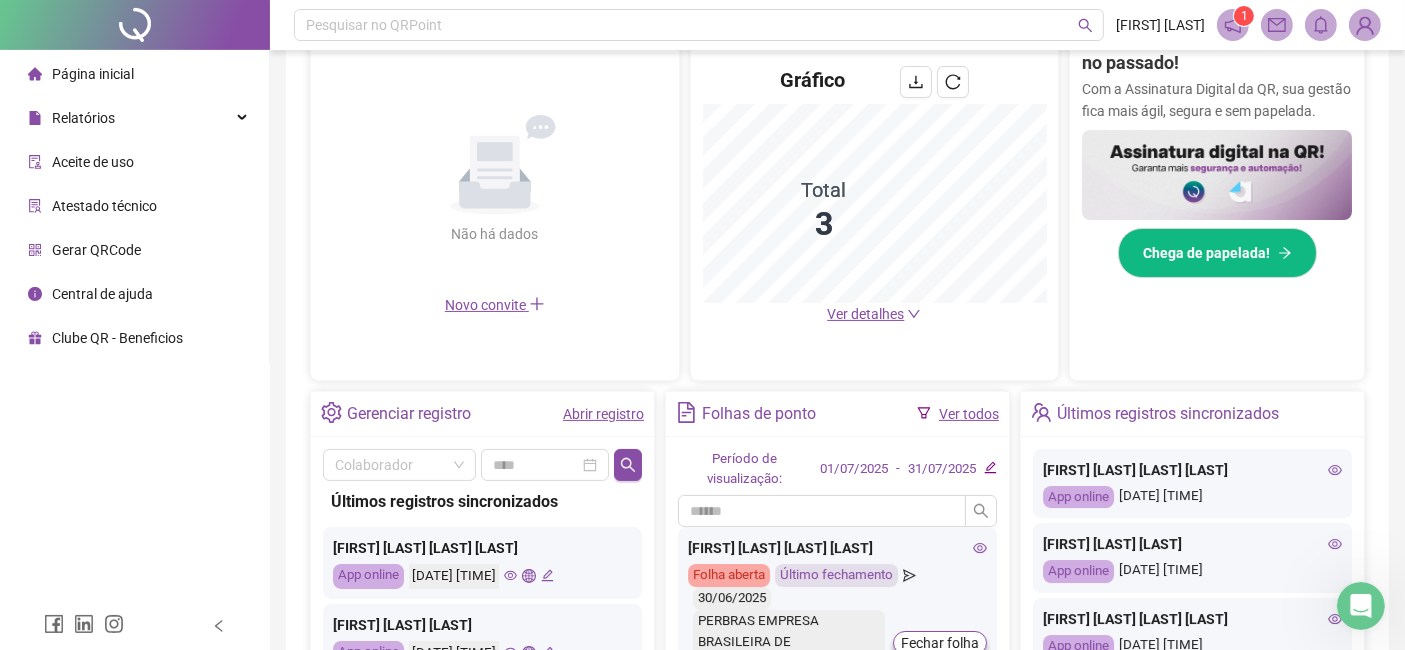 scroll, scrollTop: 444, scrollLeft: 0, axis: vertical 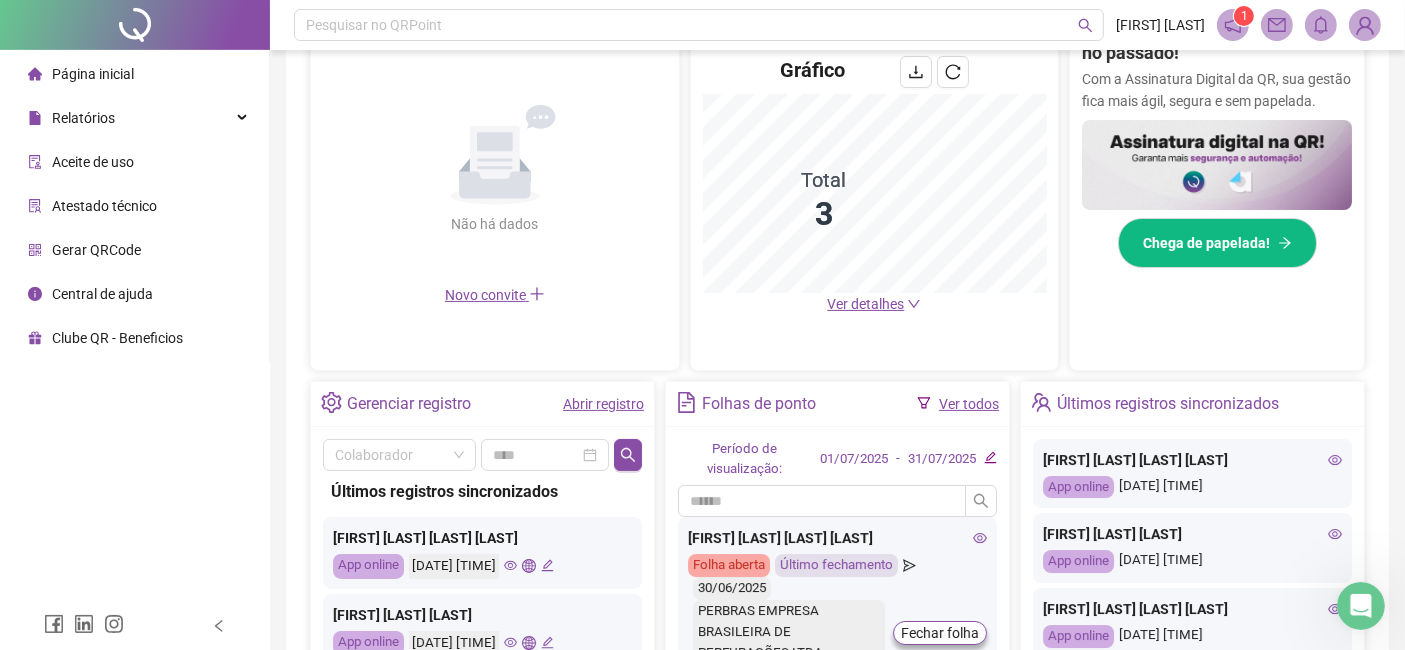 click on "Ver todos" at bounding box center [969, 404] 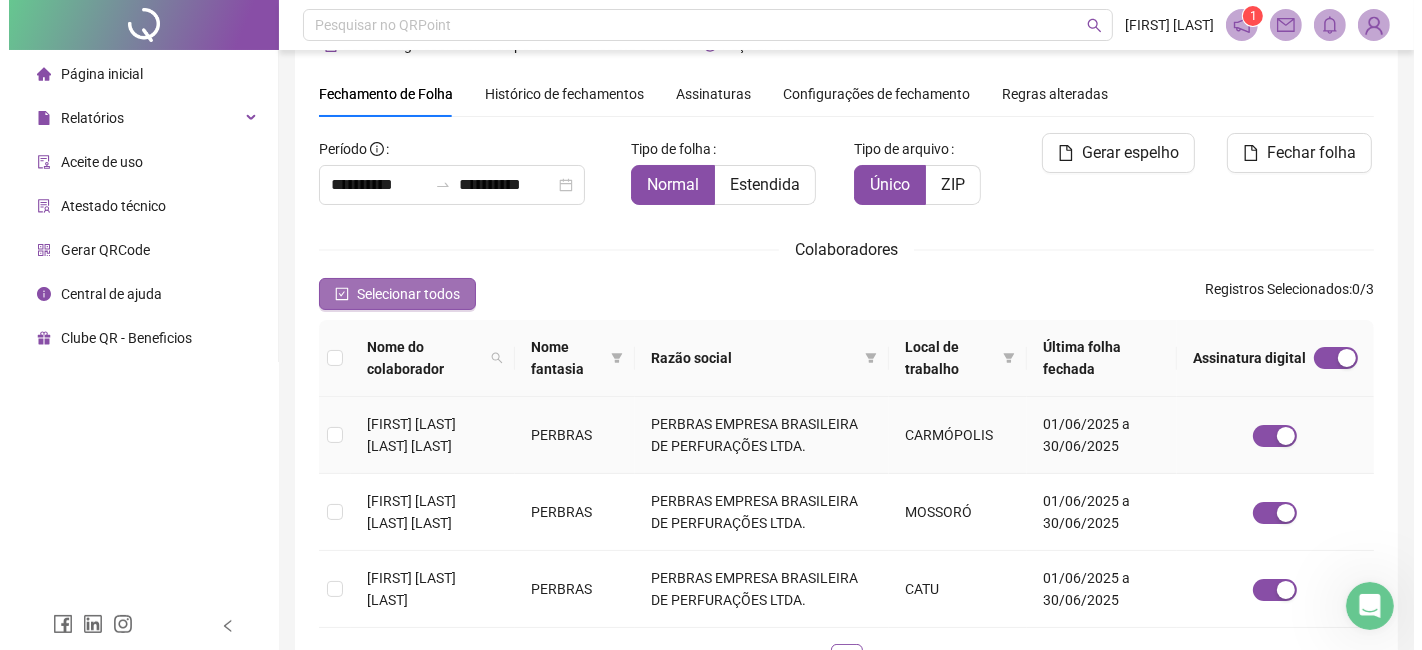scroll, scrollTop: 84, scrollLeft: 0, axis: vertical 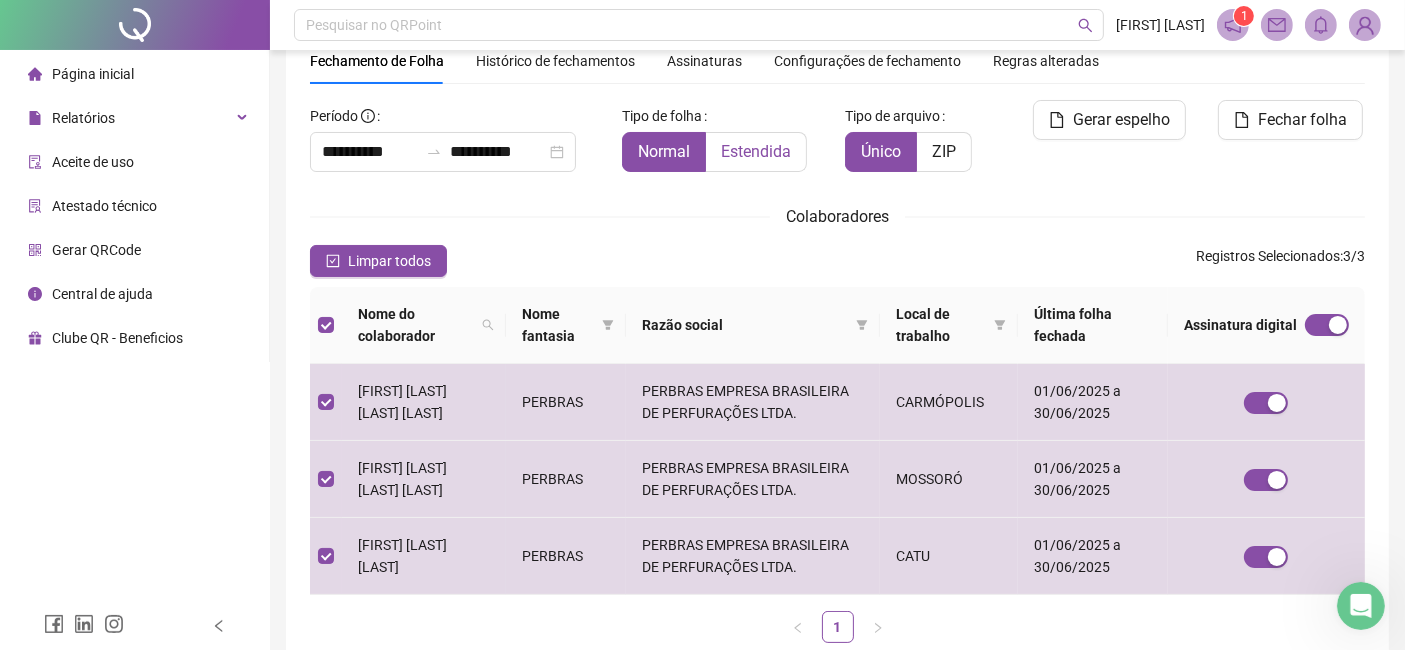click on "Estendida" at bounding box center [756, 151] 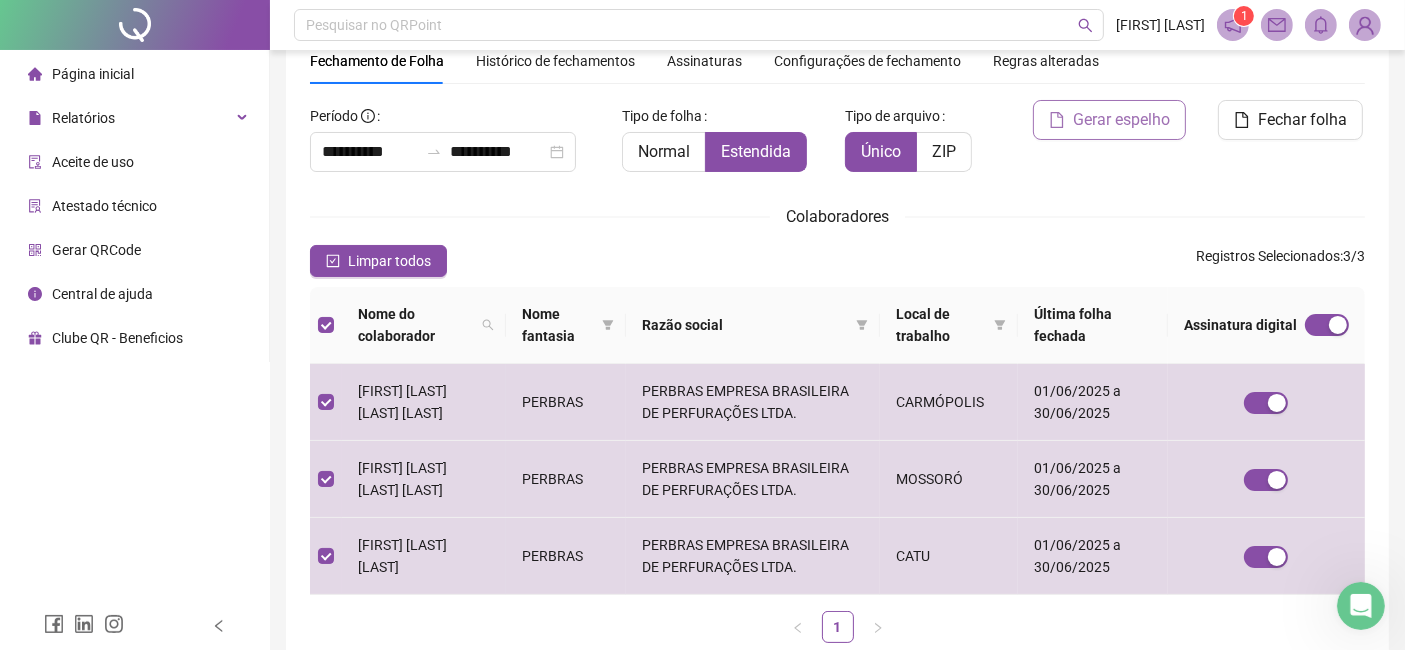 click on "Gerar espelho" at bounding box center (1121, 120) 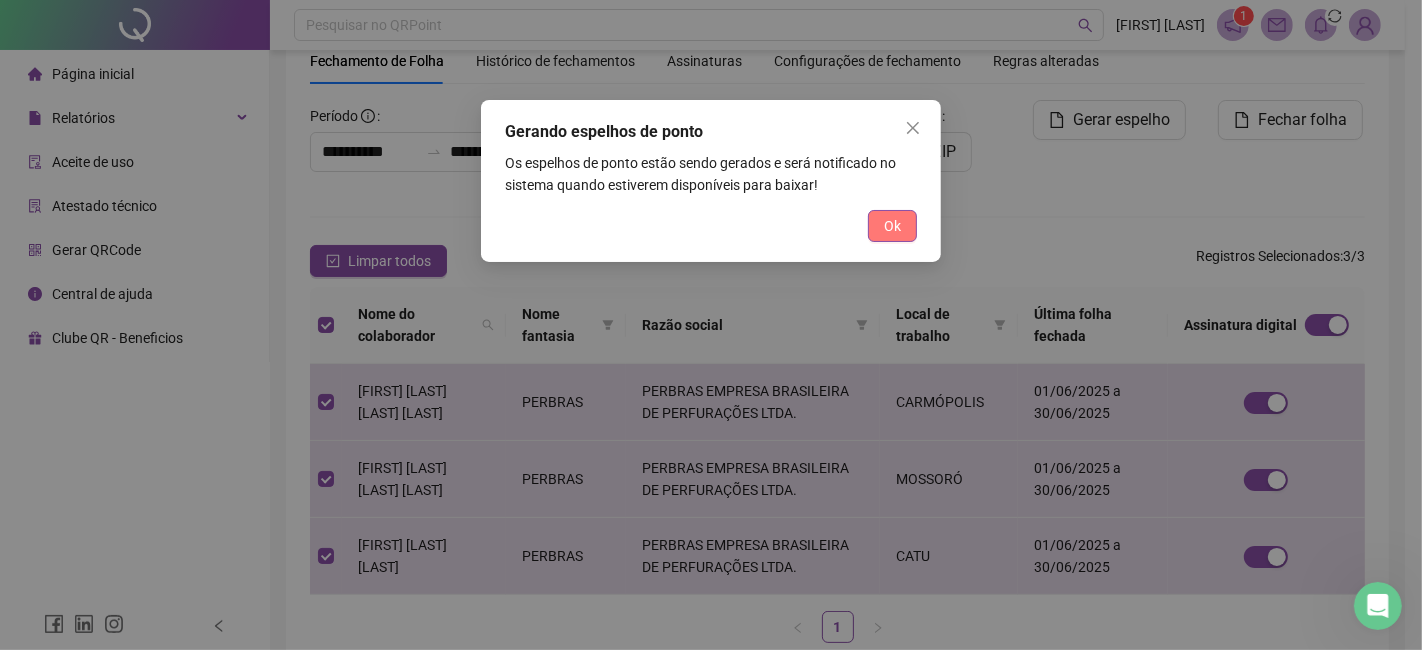 click on "Ok" at bounding box center [892, 226] 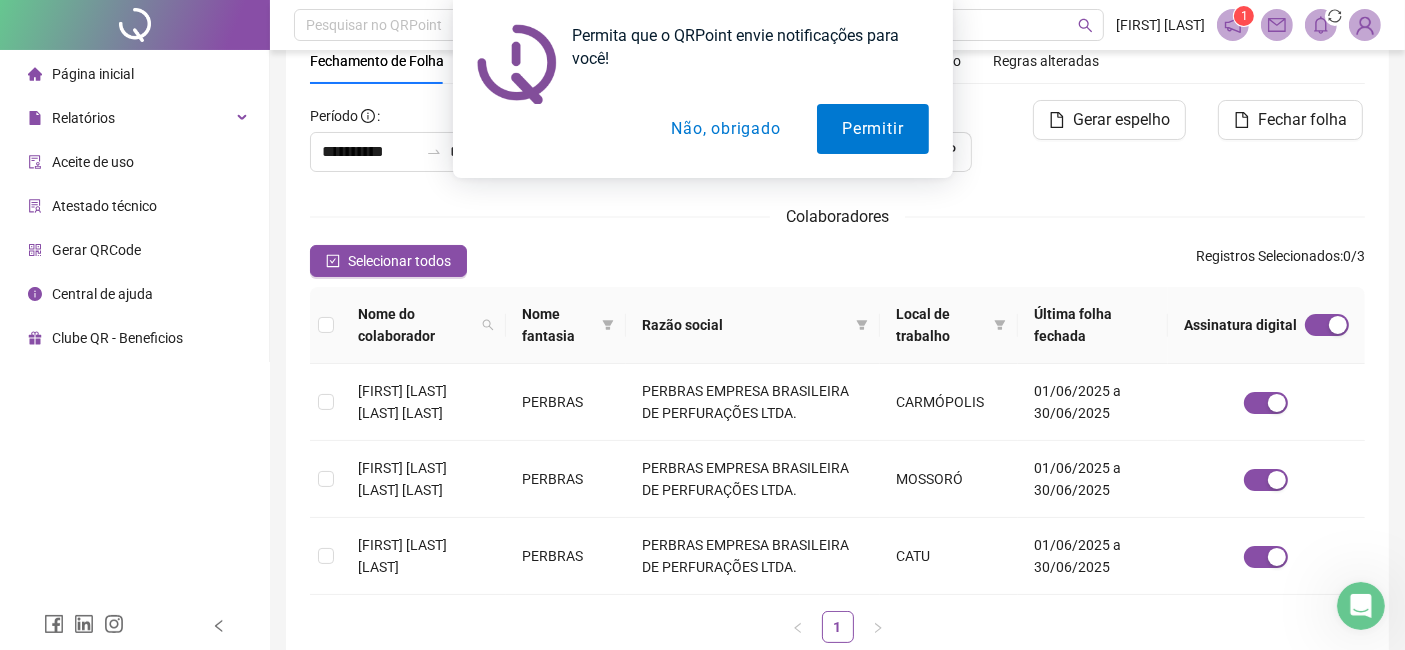 click on "Não, obrigado" at bounding box center (725, 129) 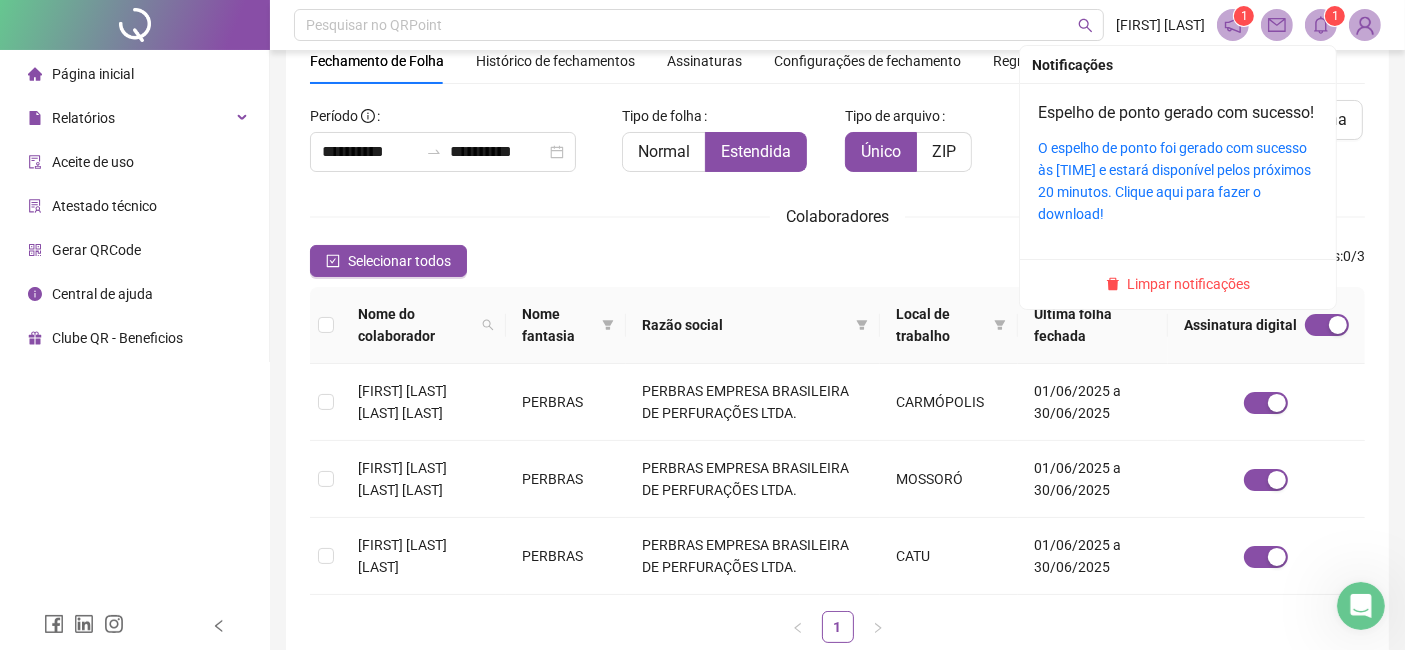 click 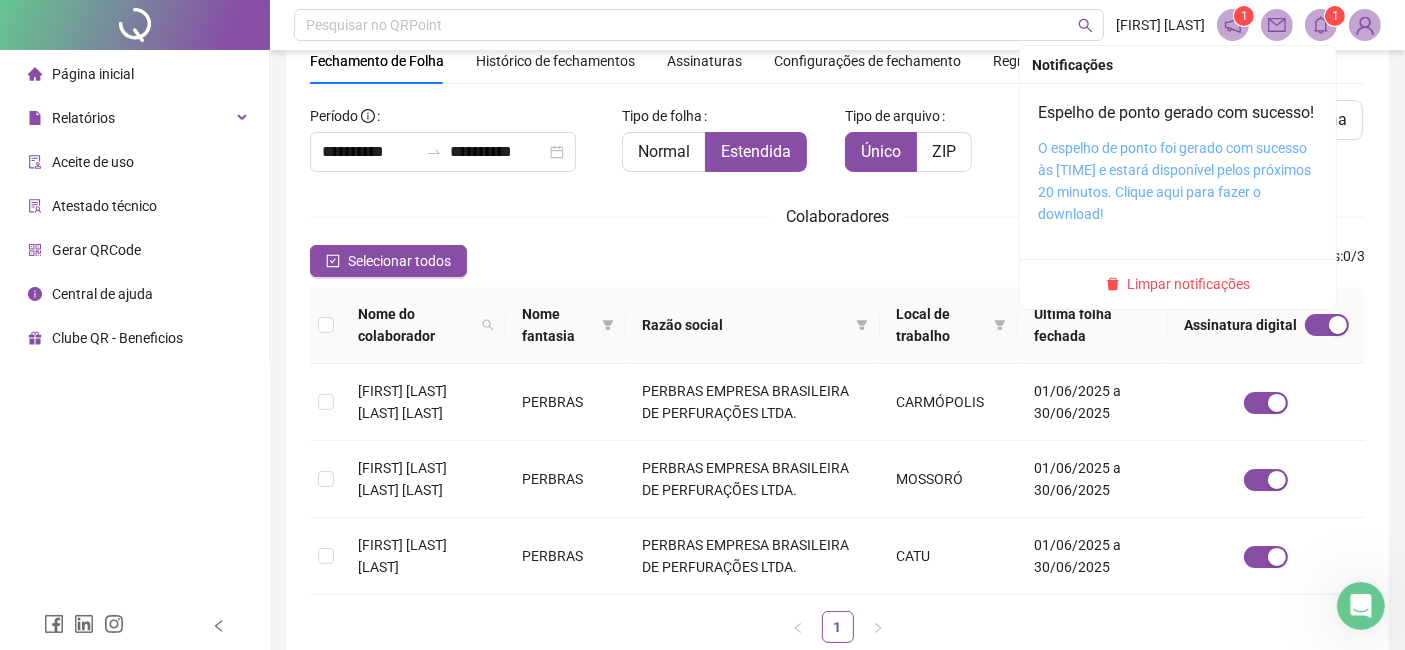 click on "O espelho de ponto foi gerado com sucesso às [TIME] e estará disponível pelos próximos 20 minutos.
Clique aqui para fazer o download!" at bounding box center [1174, 181] 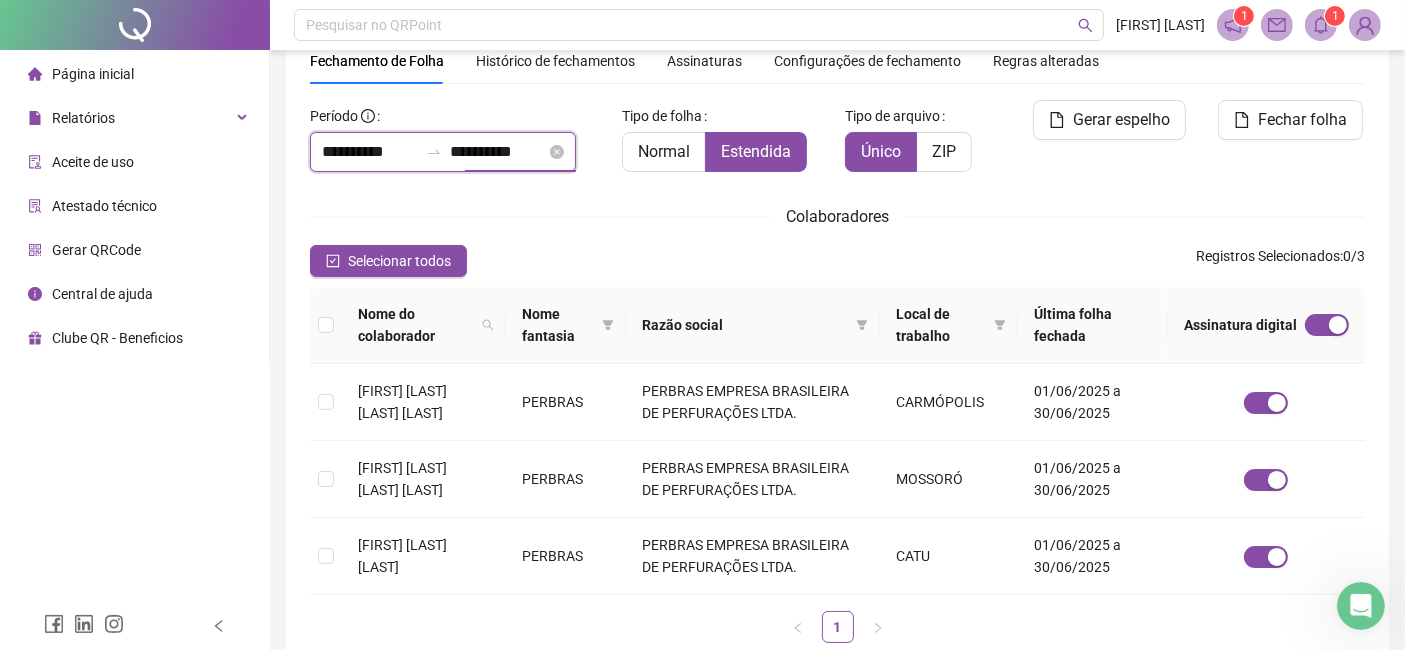 click on "**********" at bounding box center [498, 152] 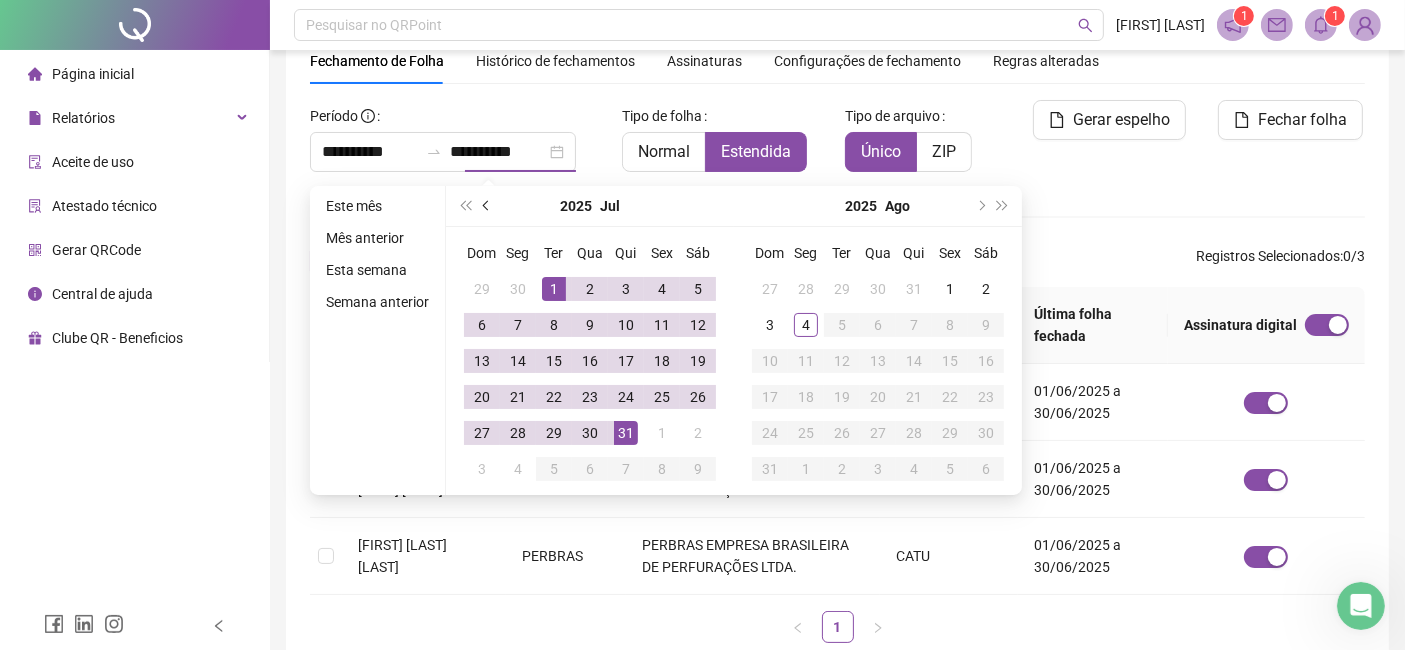click at bounding box center [488, 206] 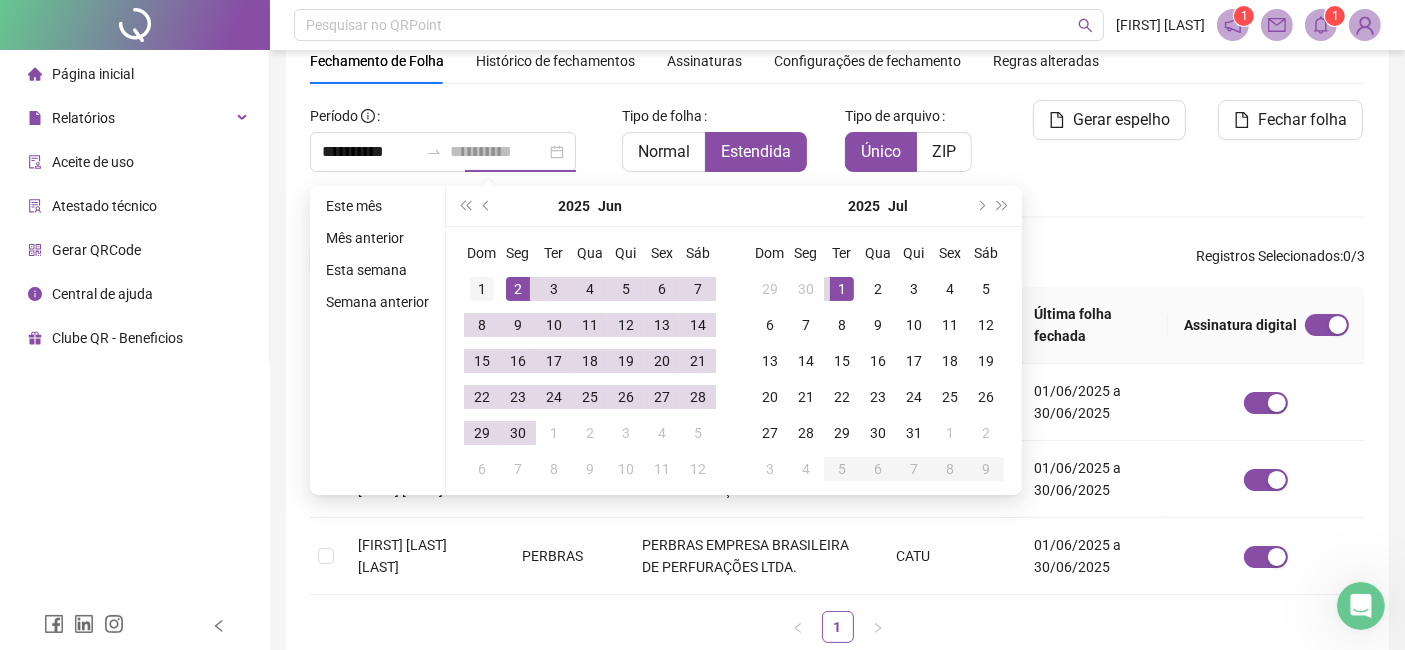 type on "**********" 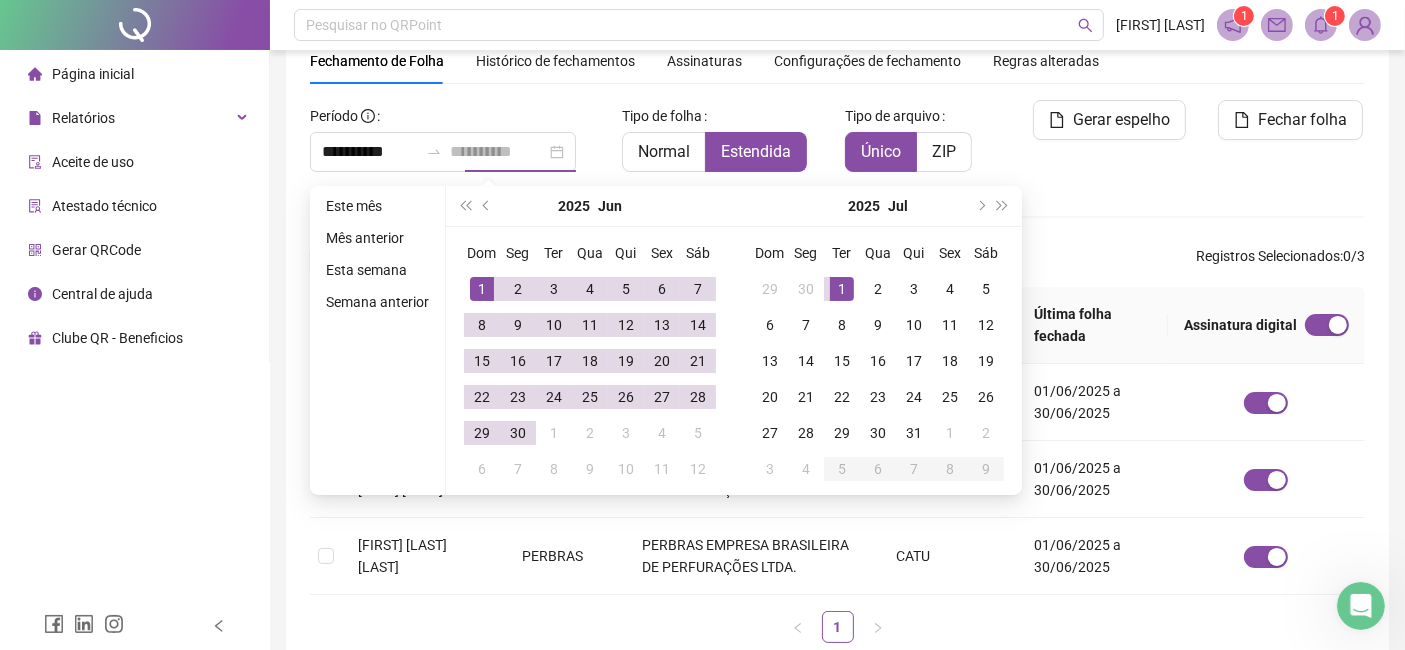 click on "1" at bounding box center [482, 289] 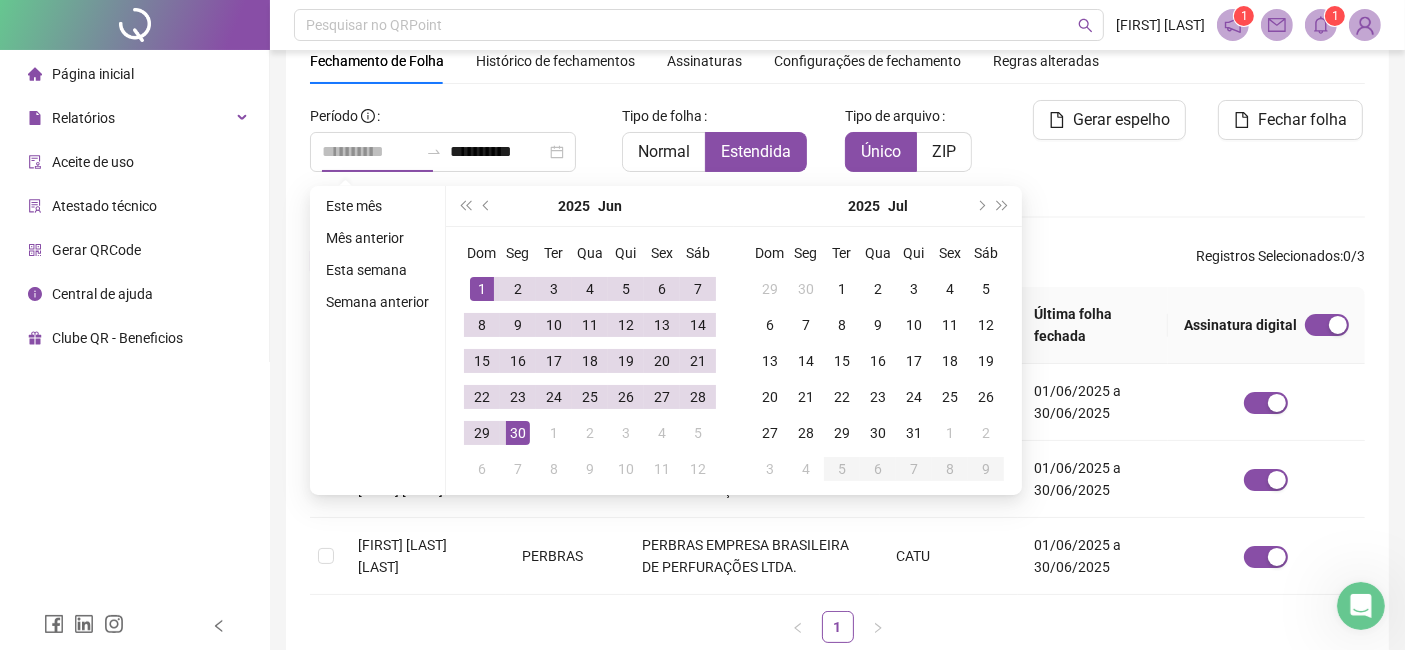 click on "30" at bounding box center (518, 433) 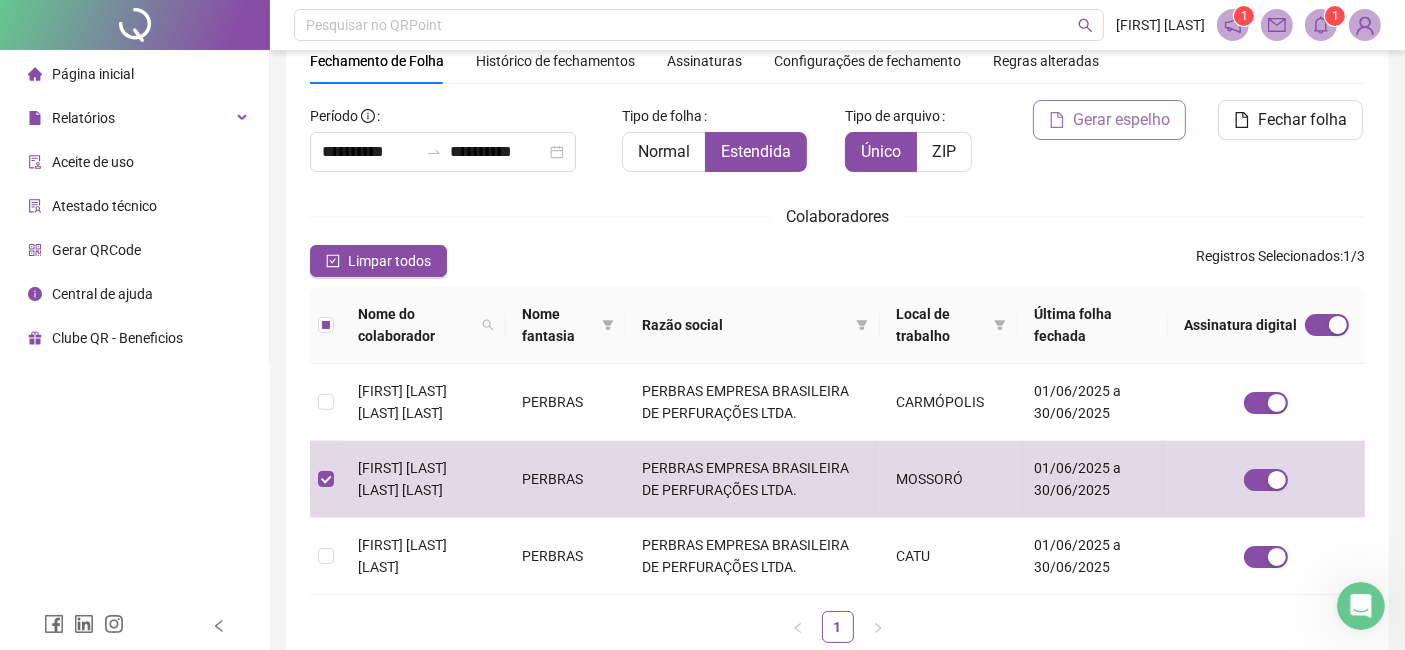 click on "Gerar espelho" at bounding box center [1121, 120] 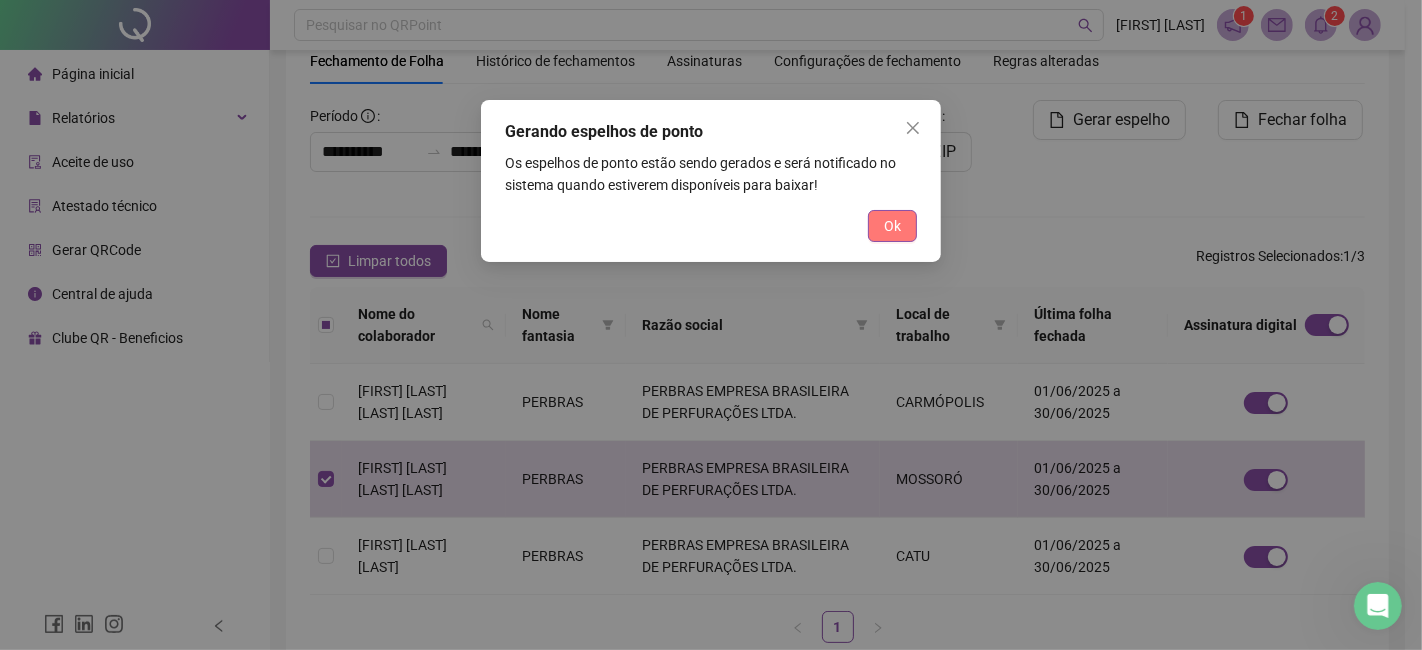 click on "Ok" at bounding box center (892, 226) 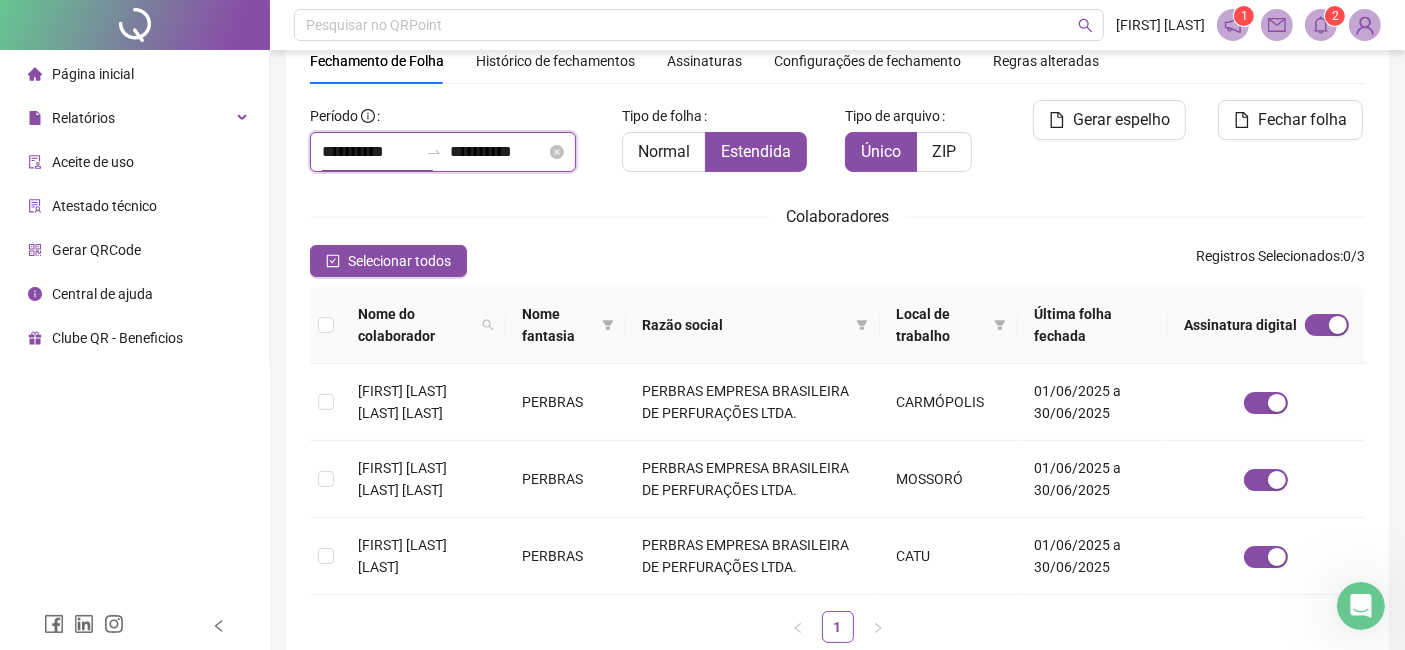 click on "**********" at bounding box center [370, 152] 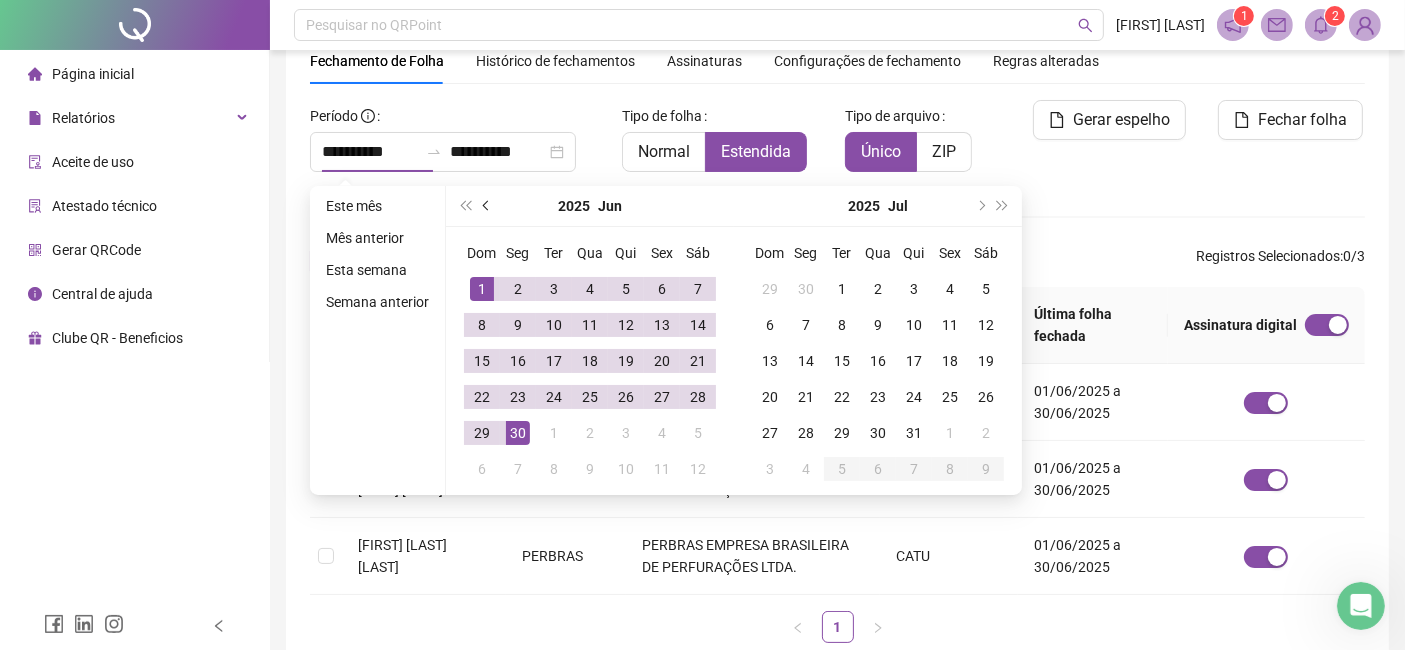 click at bounding box center (488, 206) 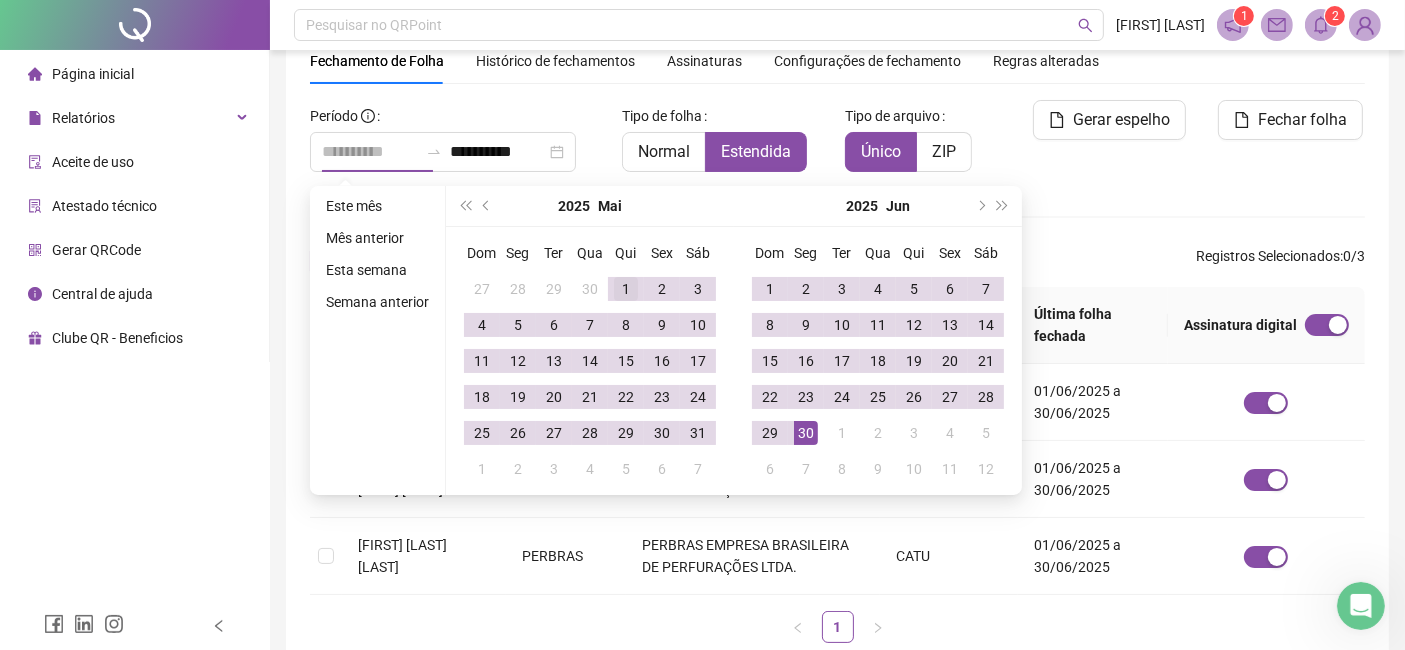 type on "**********" 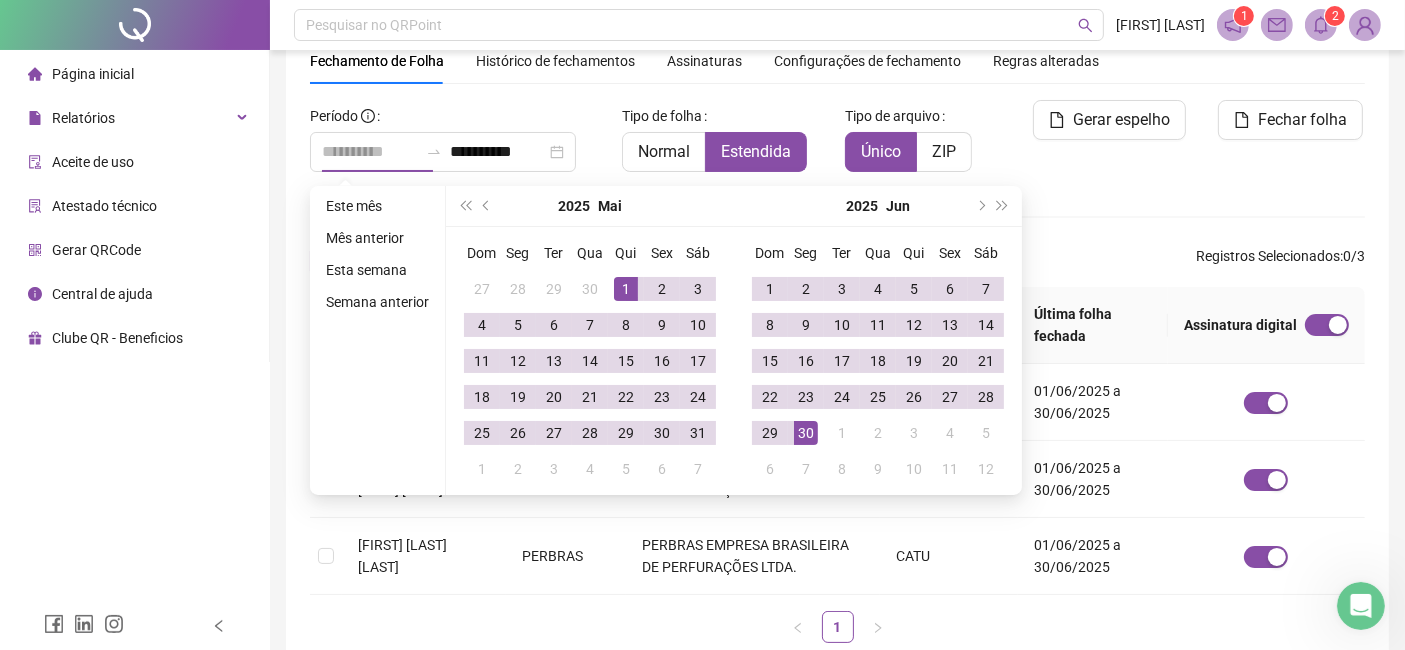 click on "1" at bounding box center (626, 289) 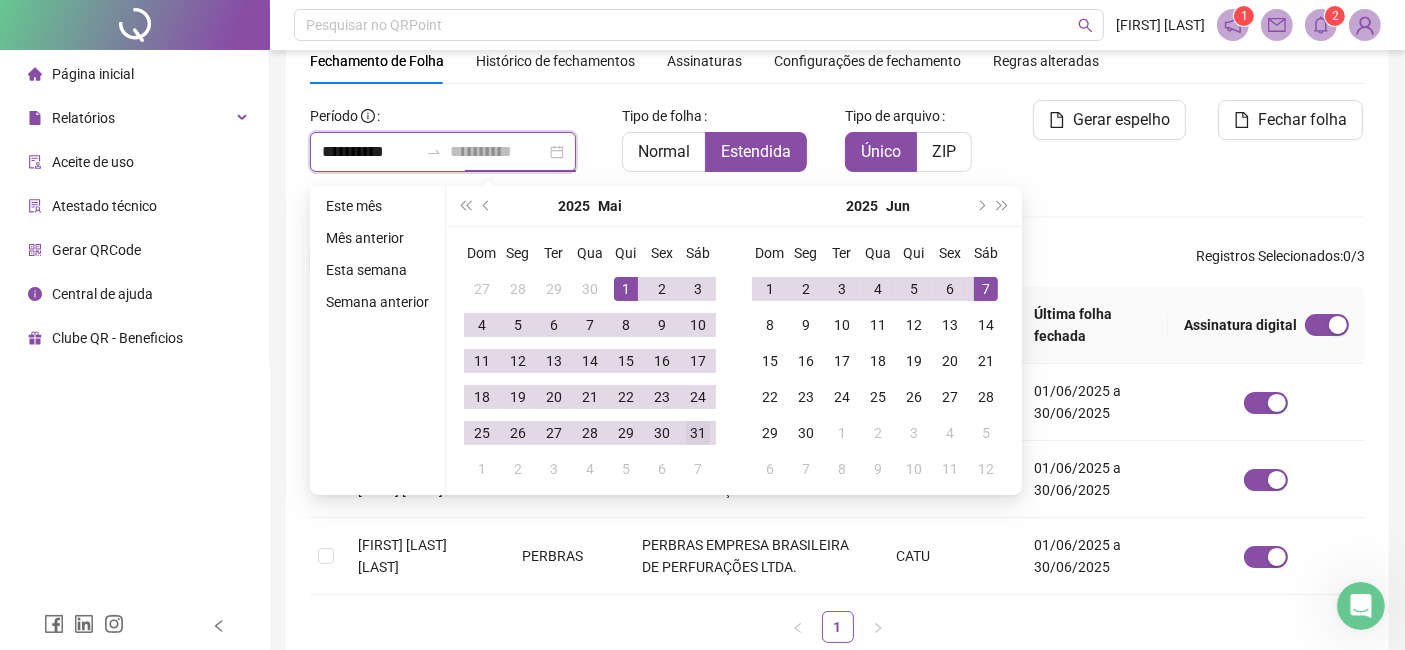 type on "**********" 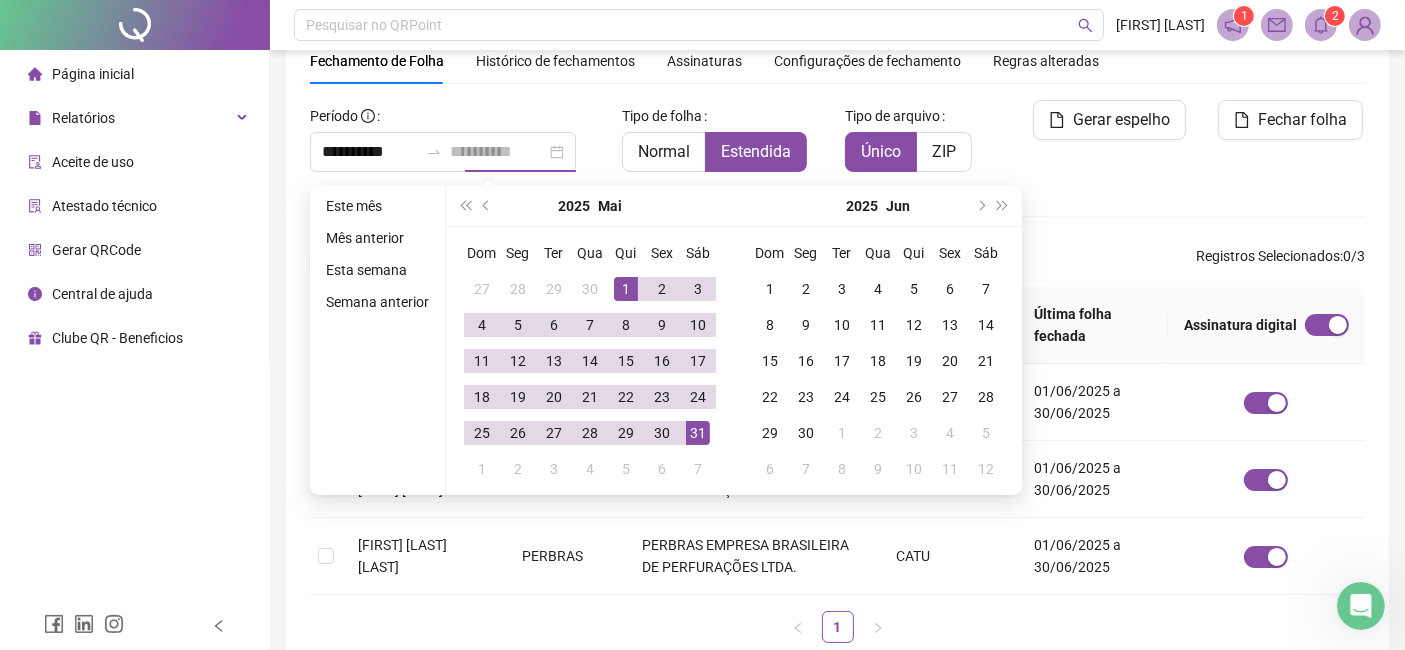 click on "31" at bounding box center (698, 433) 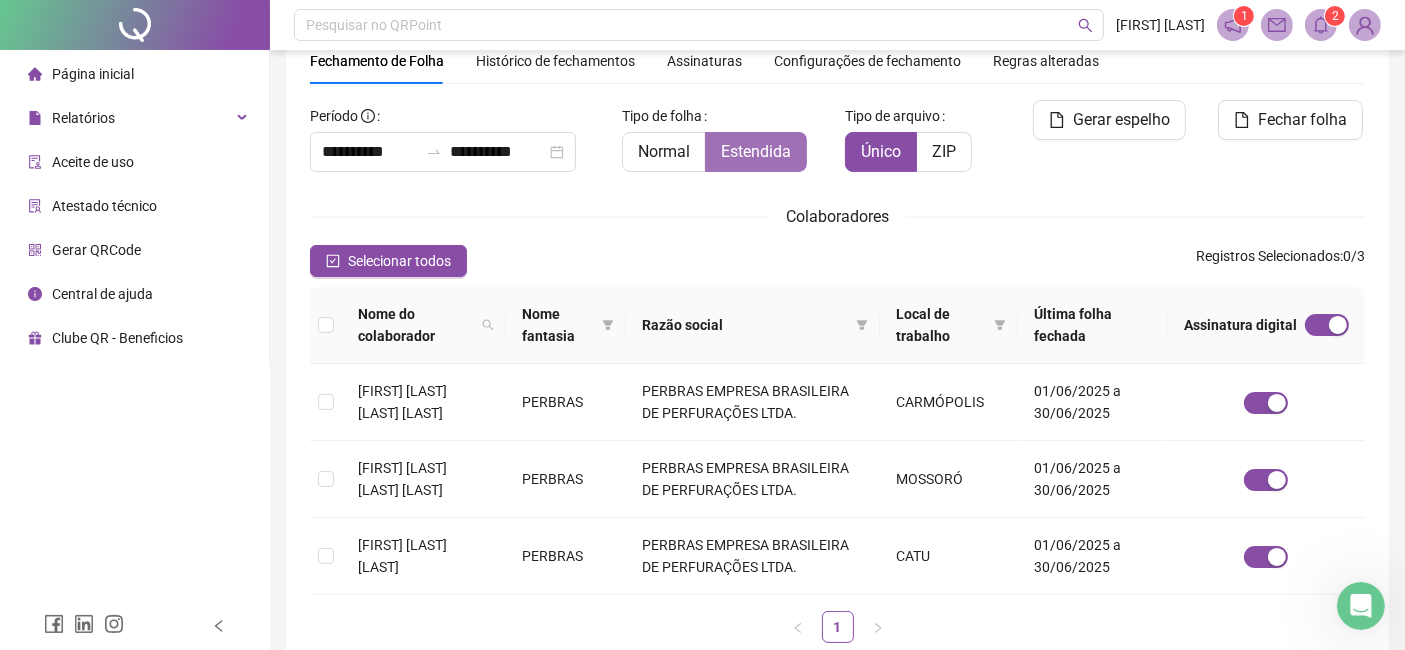 click on "Estendida" at bounding box center [756, 152] 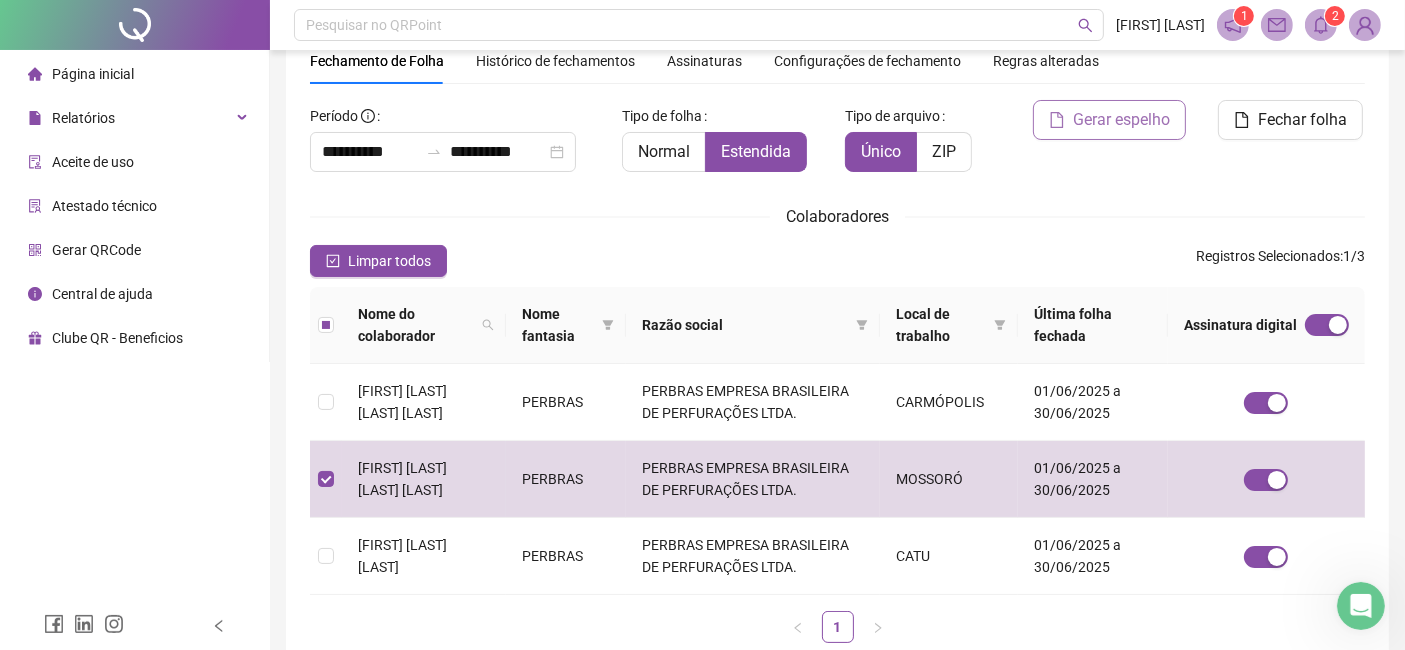 click on "Gerar espelho" at bounding box center (1121, 120) 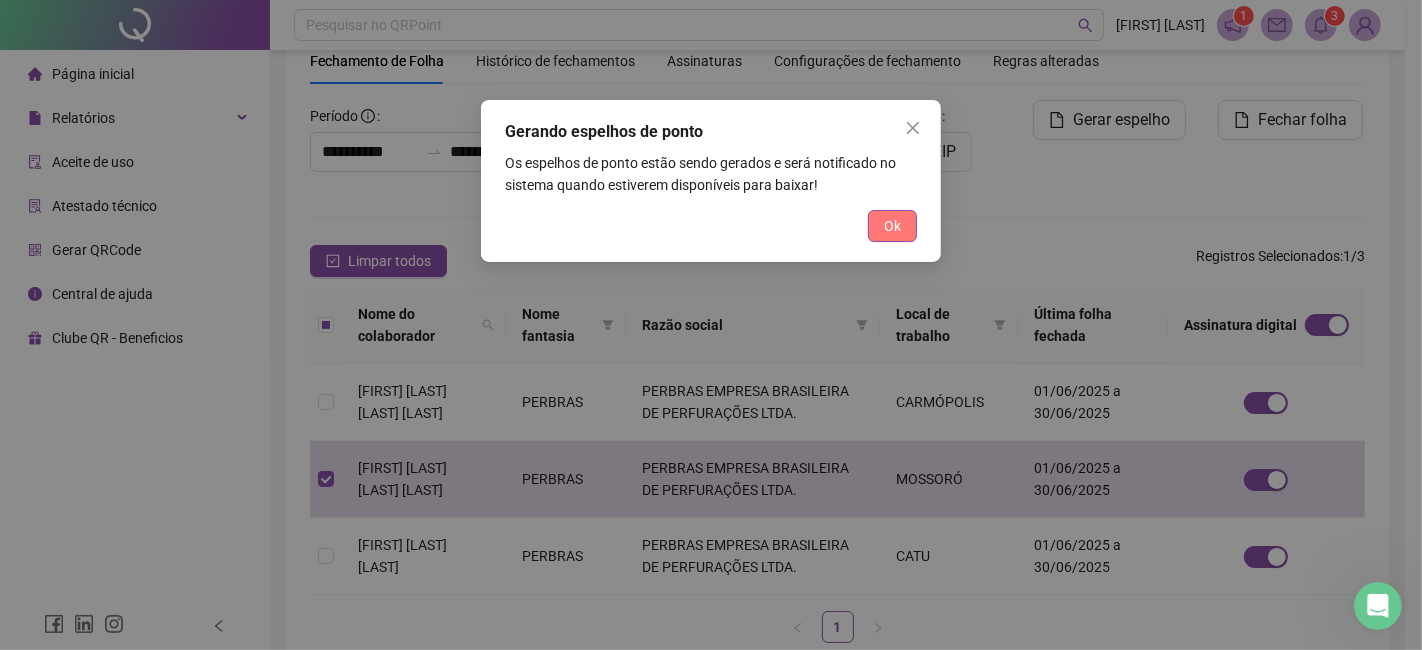 click on "Ok" at bounding box center [892, 226] 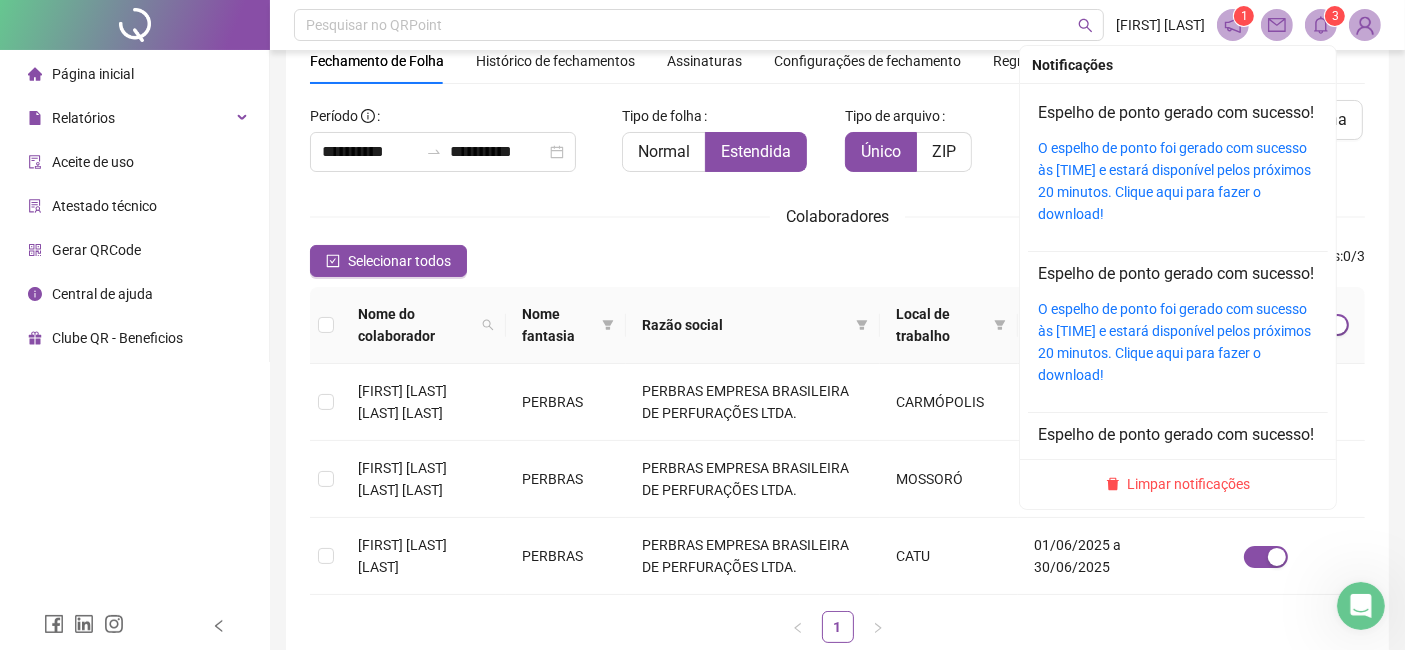 click on "3" at bounding box center (1335, 16) 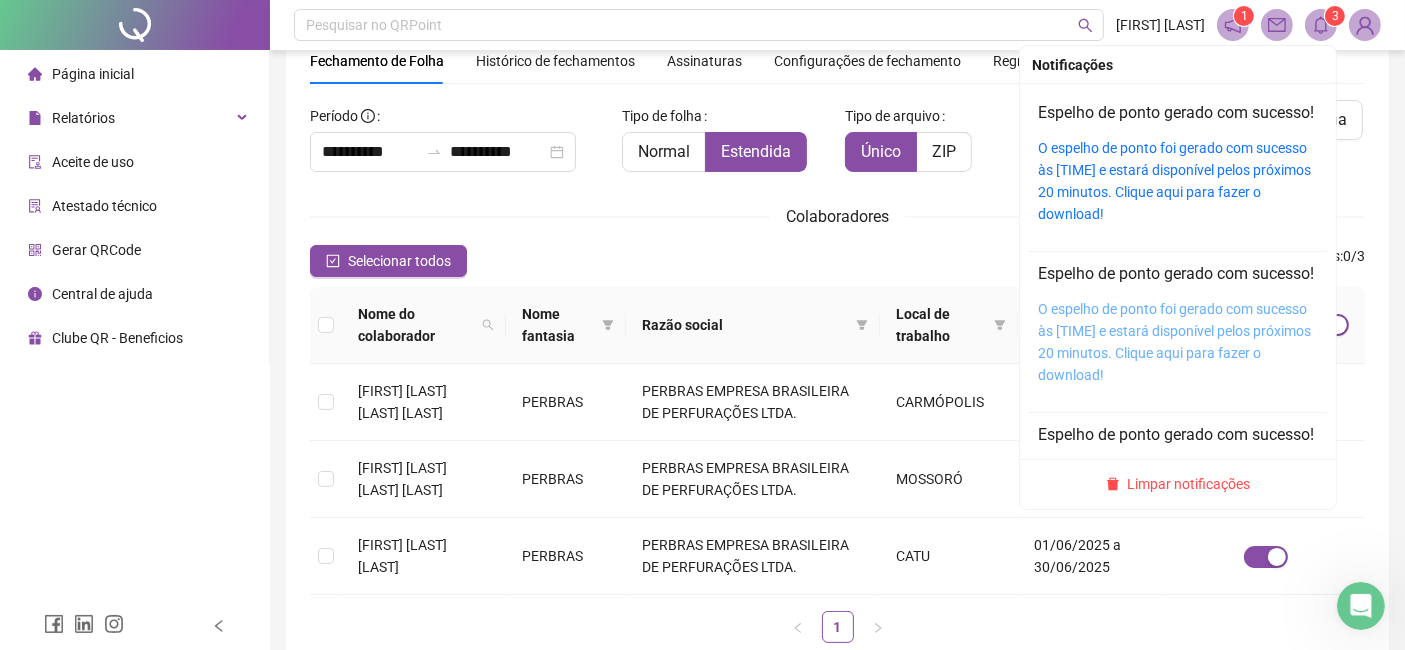 click on "O espelho de ponto foi gerado com sucesso às [TIME] e estará disponível pelos próximos 20 minutos.
Clique aqui para fazer o download!" at bounding box center (1174, 342) 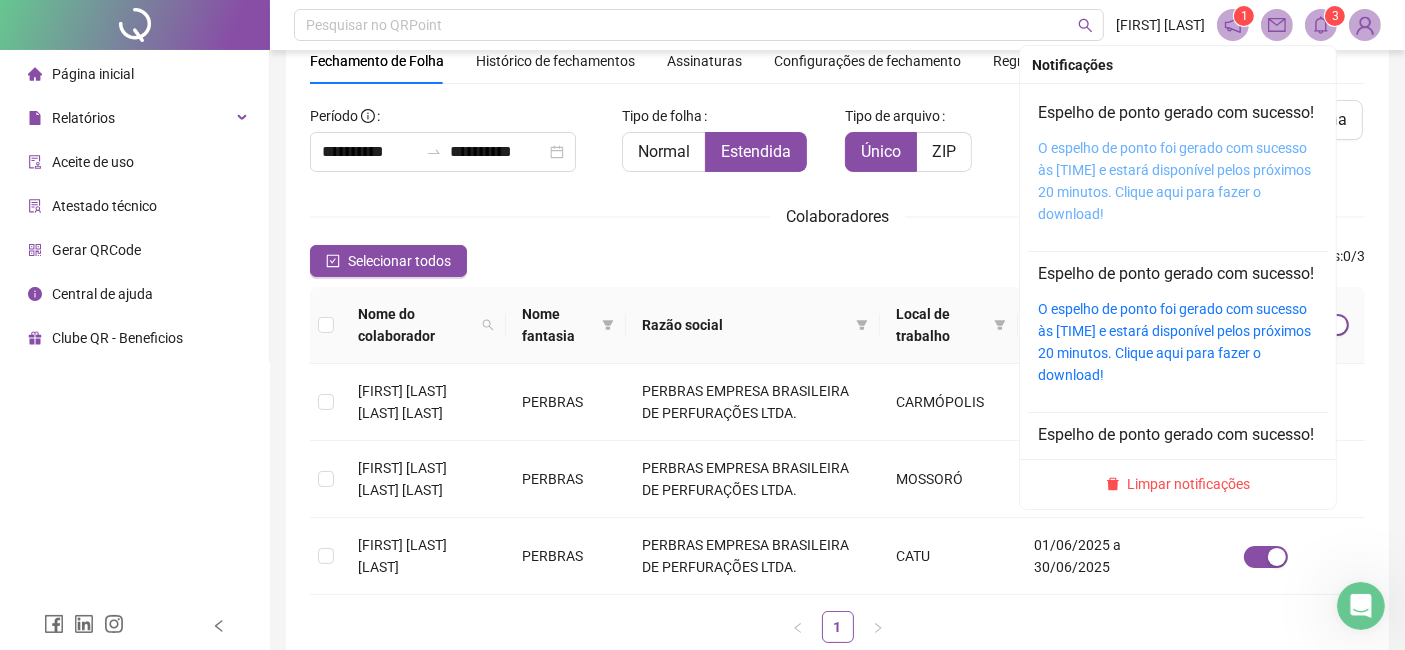 click on "O espelho de ponto foi gerado com sucesso às [TIME] e estará disponível pelos próximos 20 minutos.
Clique aqui para fazer o download!" at bounding box center [1174, 181] 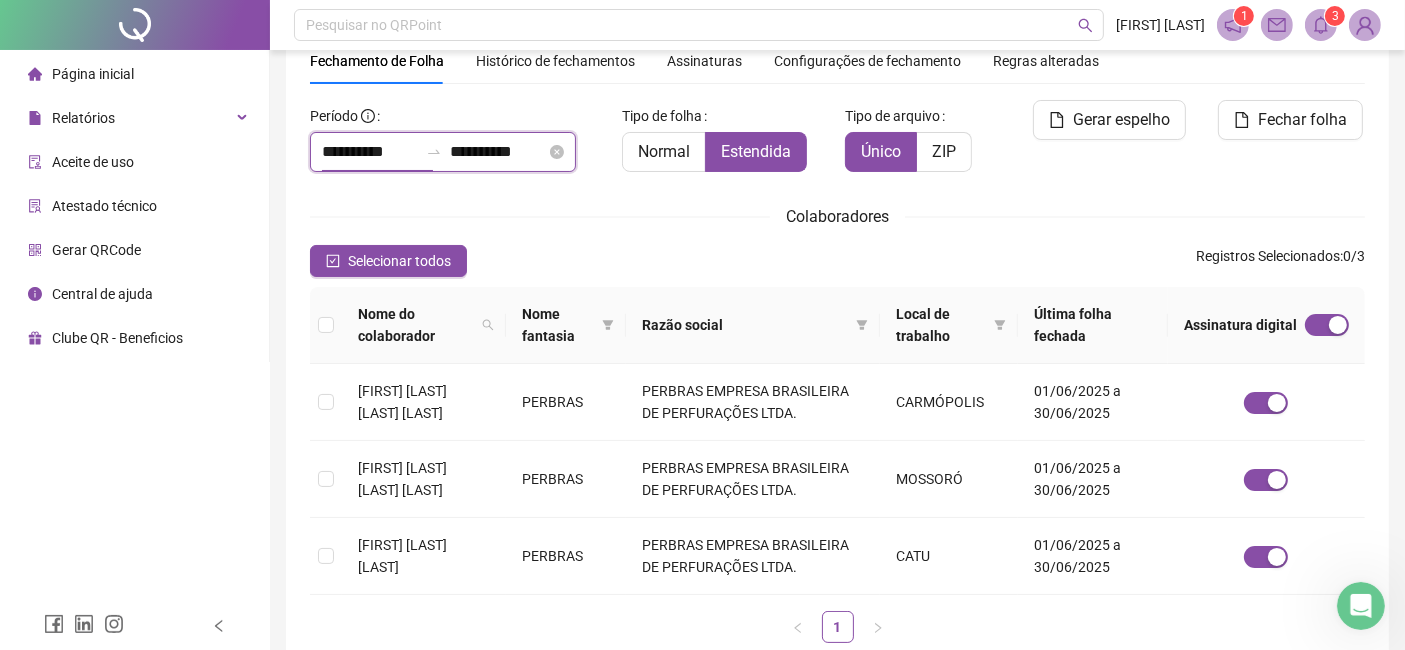 click on "**********" at bounding box center (370, 152) 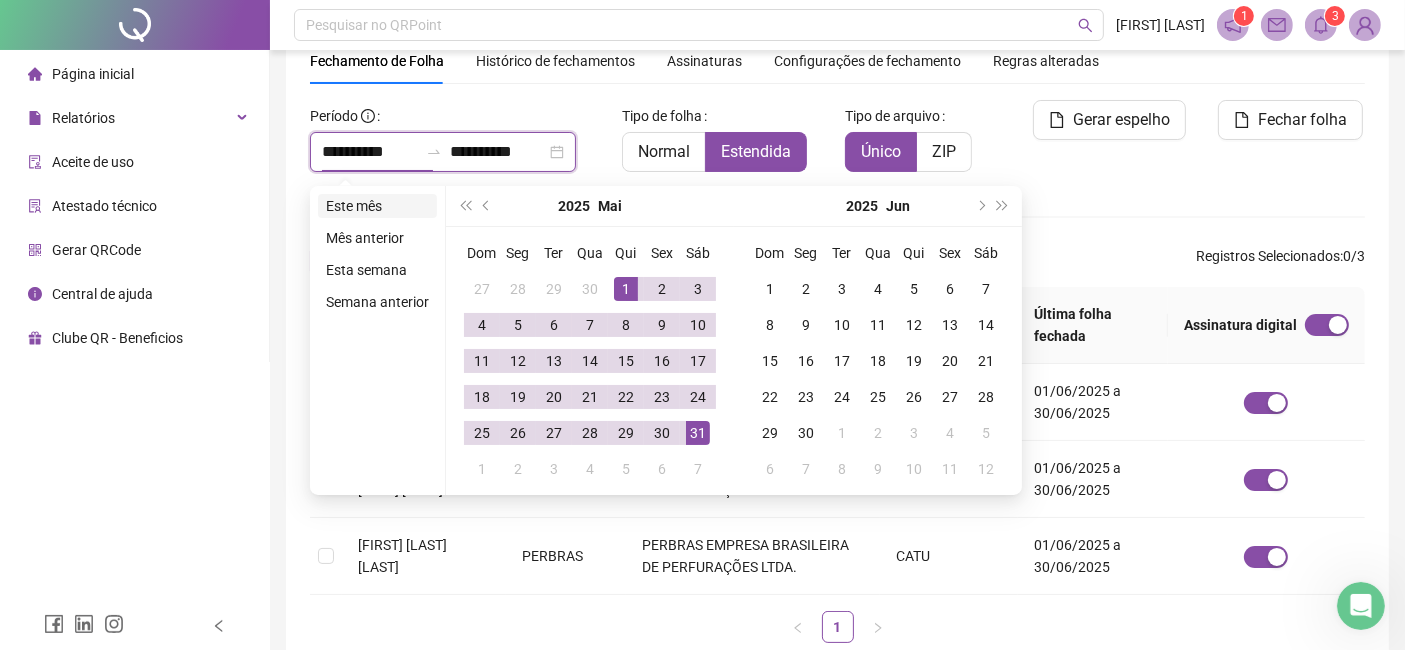 type on "**********" 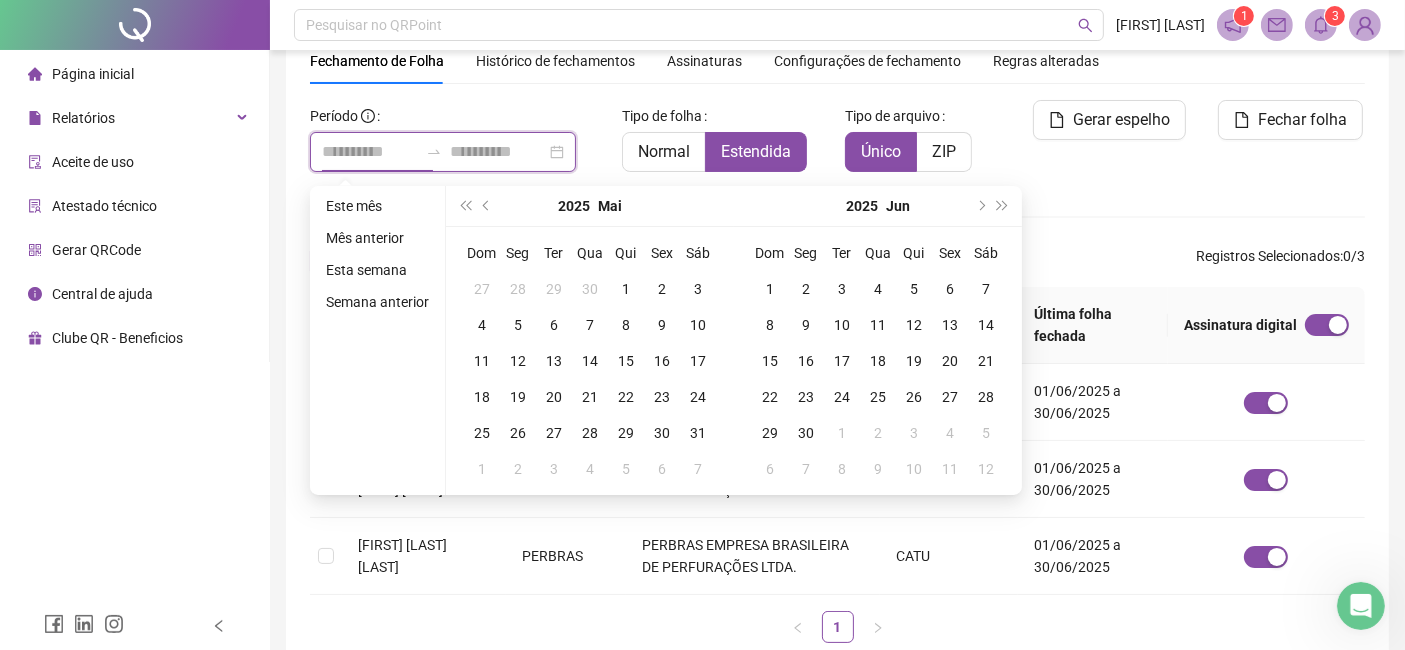 type on "**********" 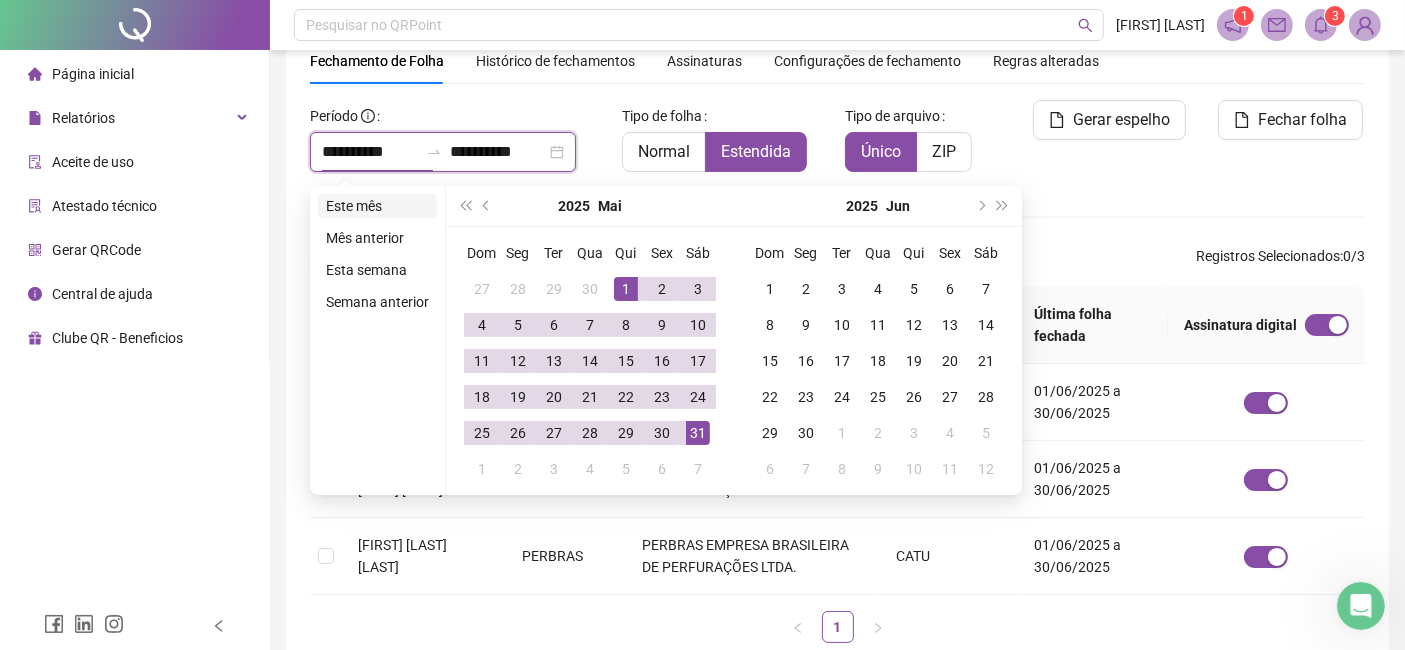 type on "**********" 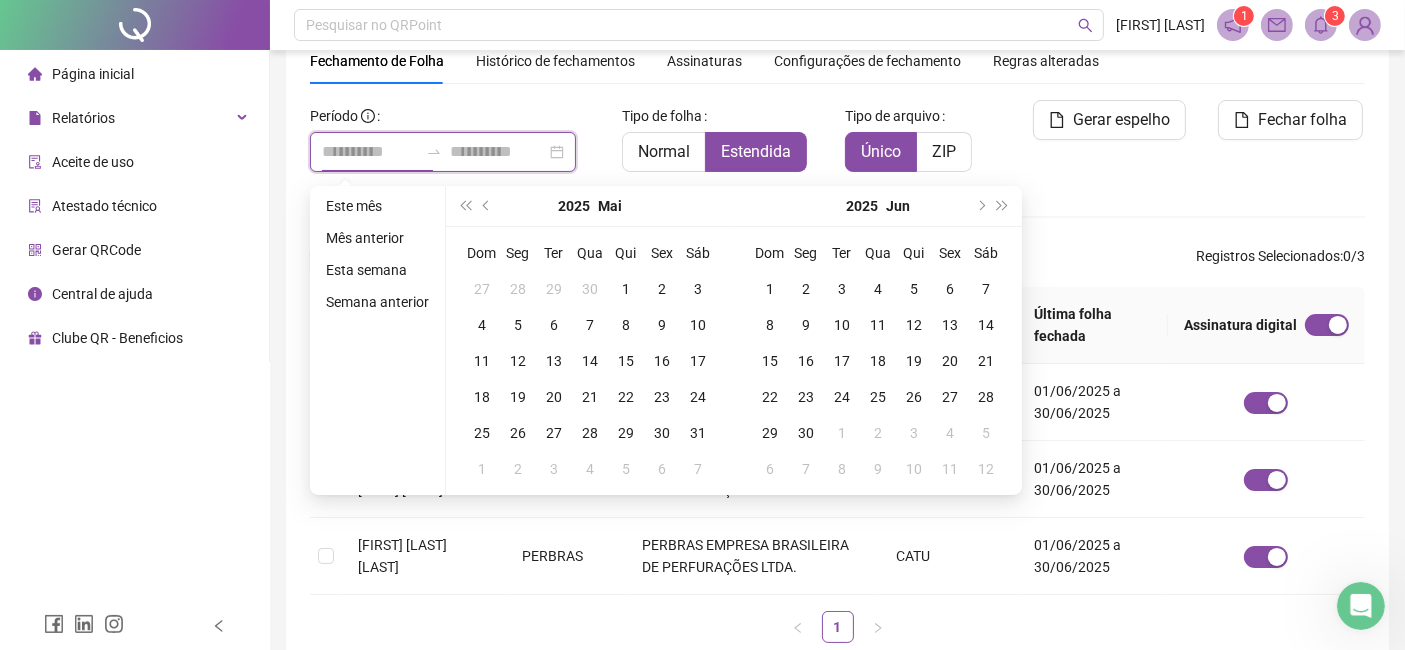 type on "**********" 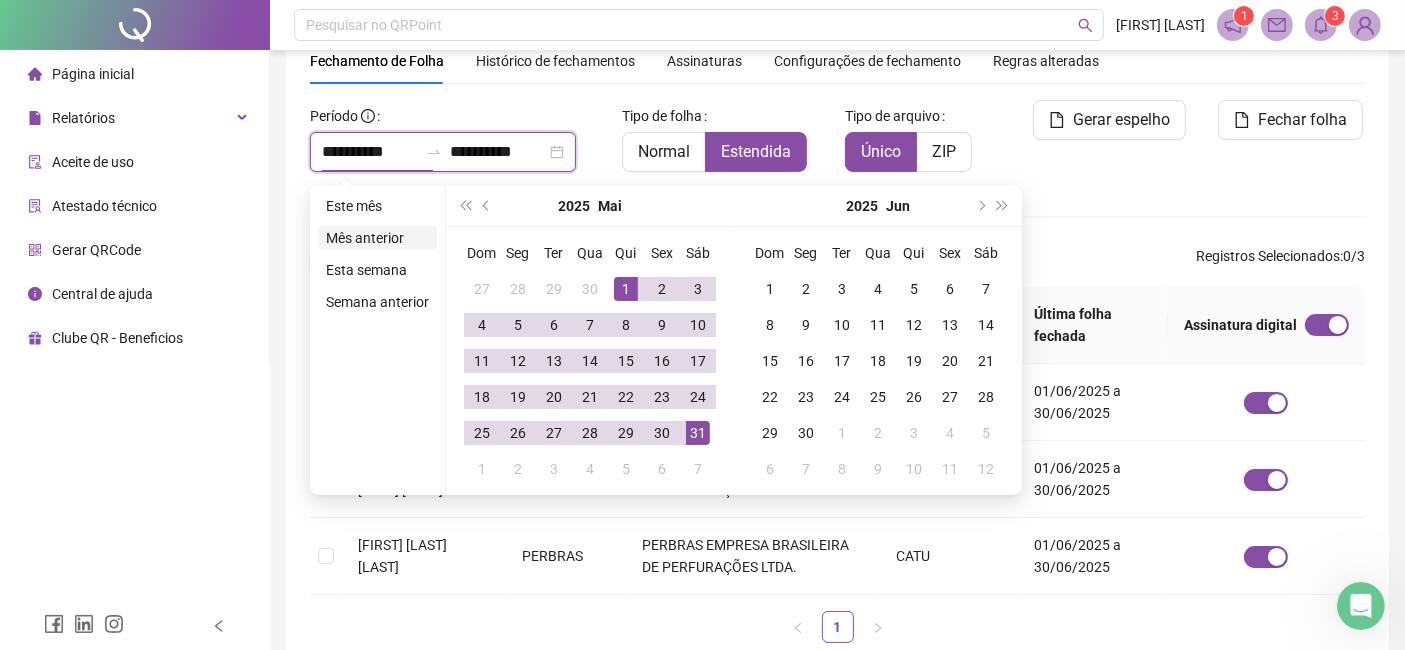 type on "**********" 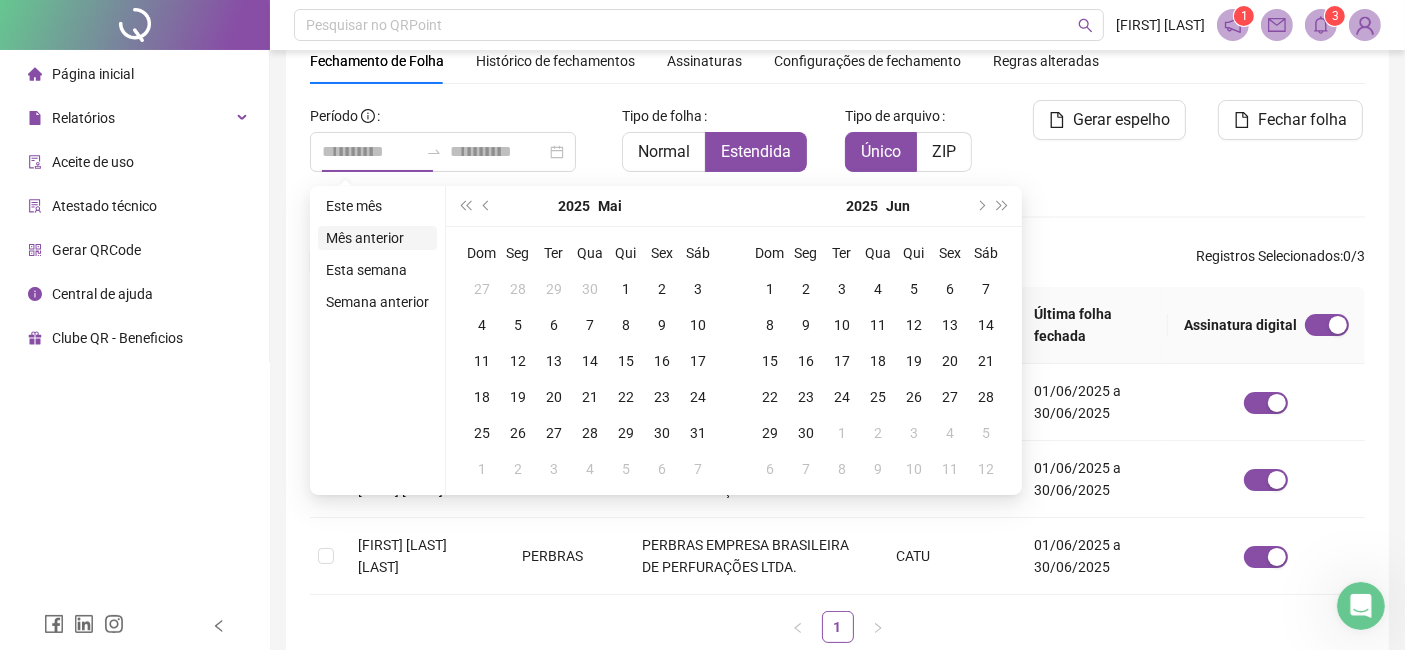 click on "Mês anterior" at bounding box center (377, 238) 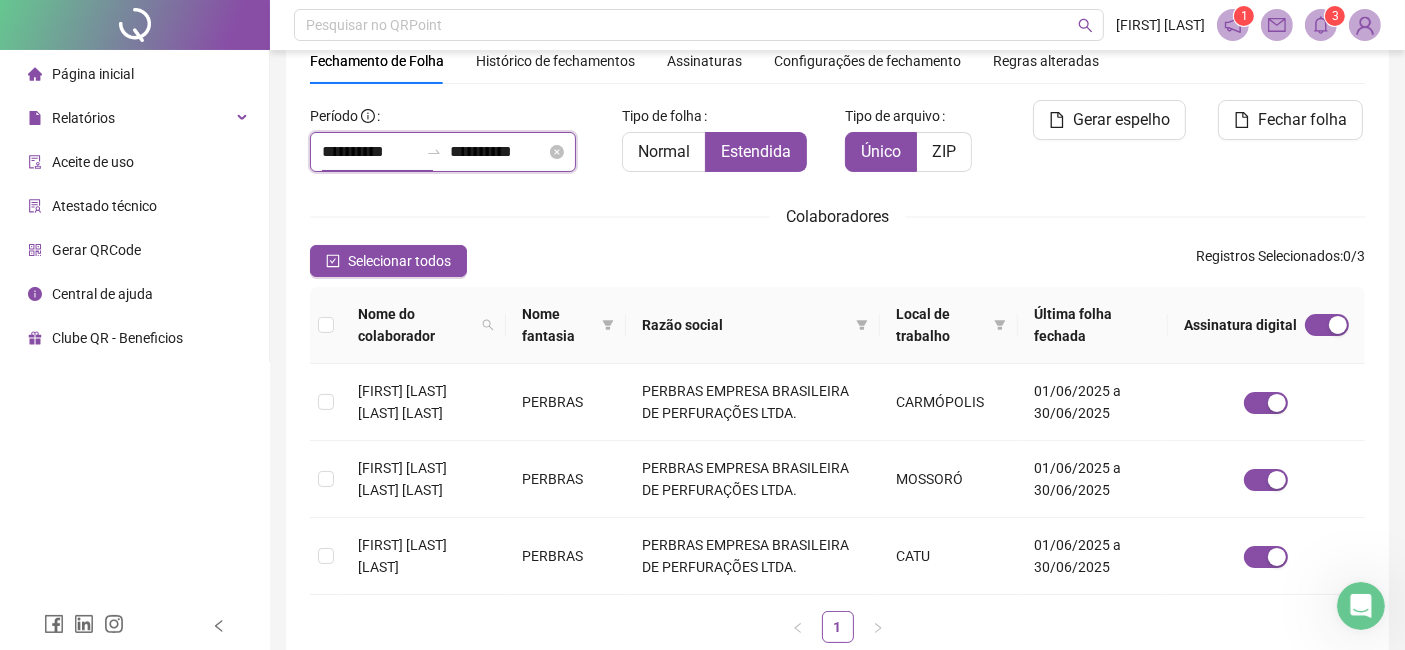 click on "**********" at bounding box center (370, 152) 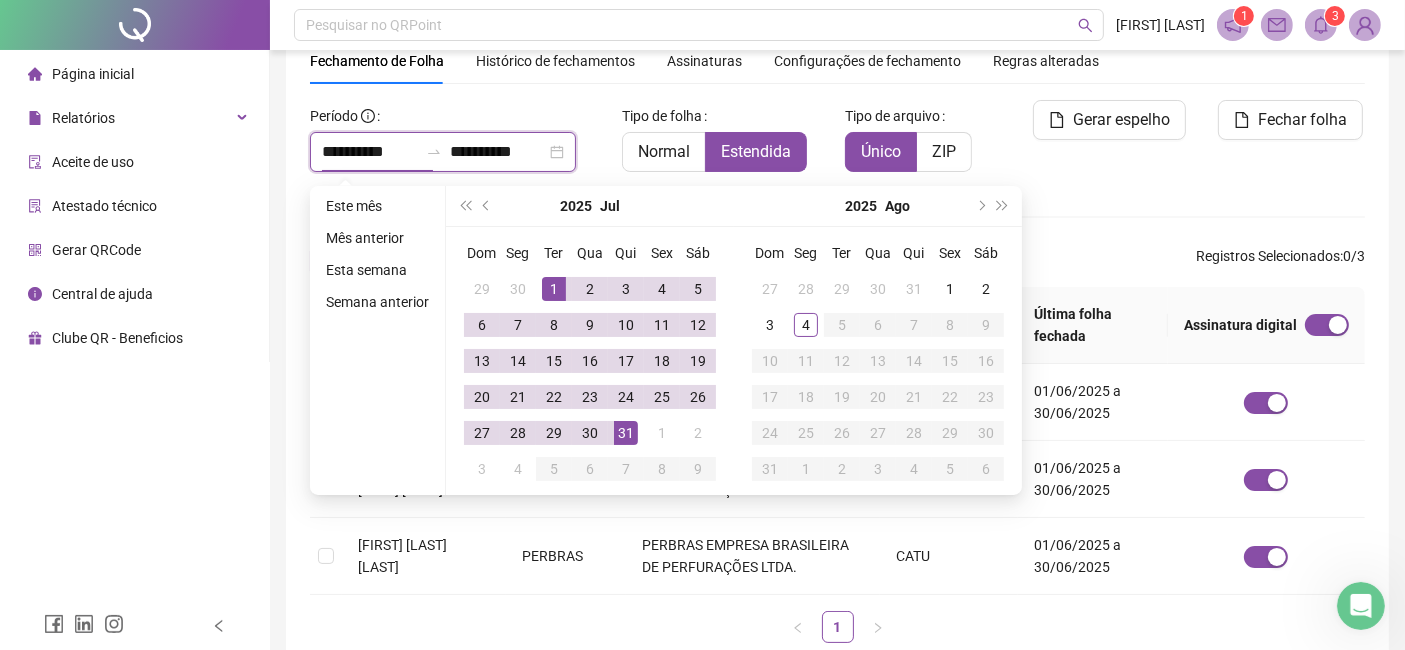 type on "**********" 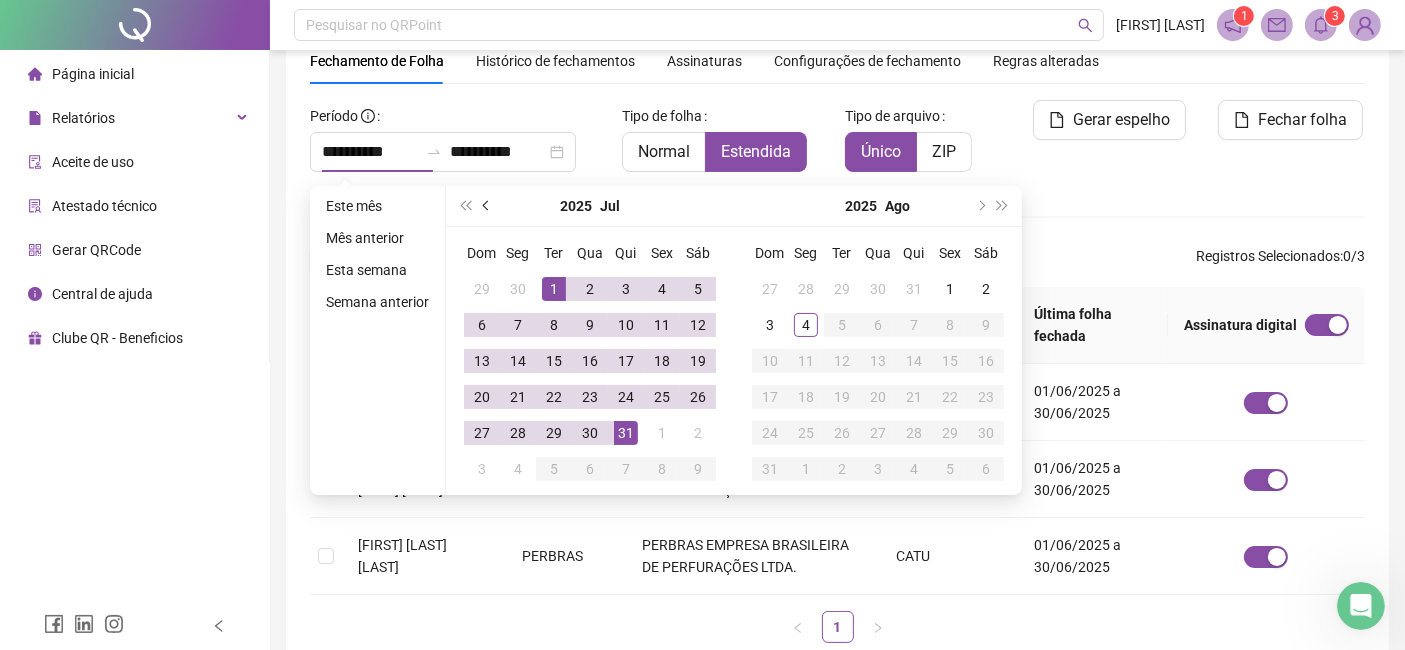 click at bounding box center [488, 206] 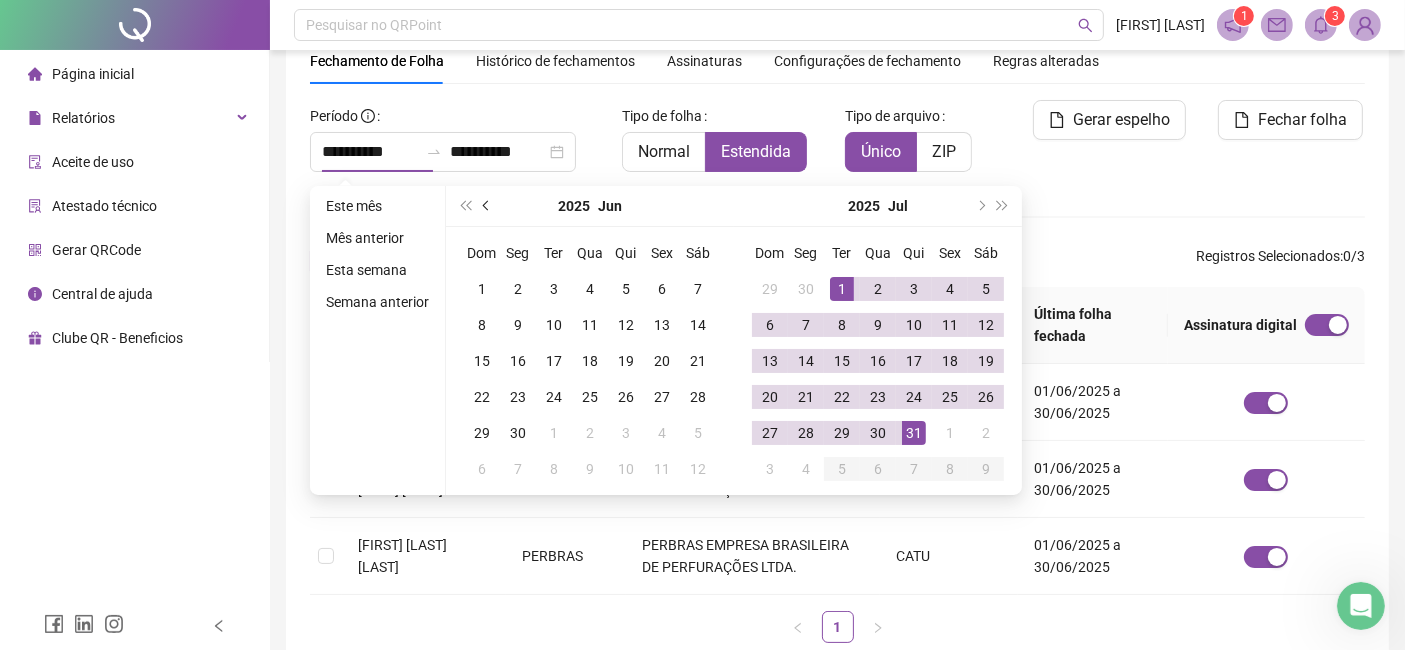 click at bounding box center (488, 206) 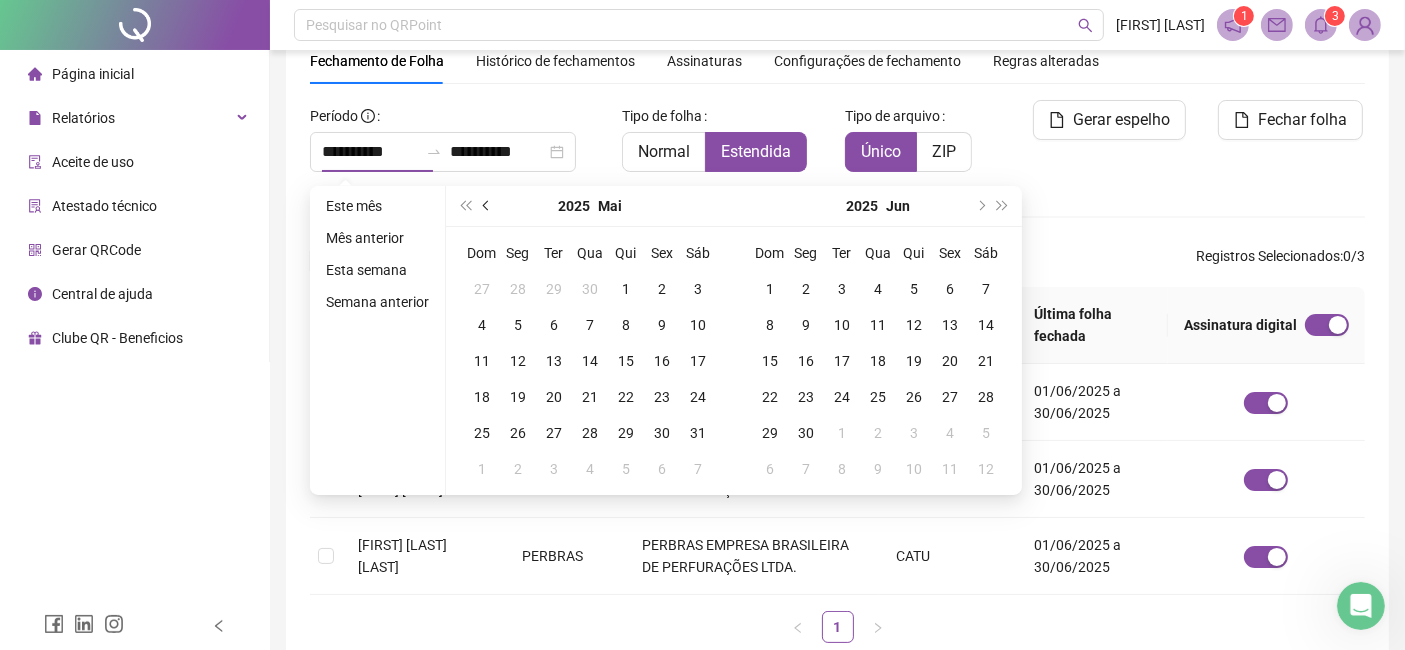 click at bounding box center [488, 206] 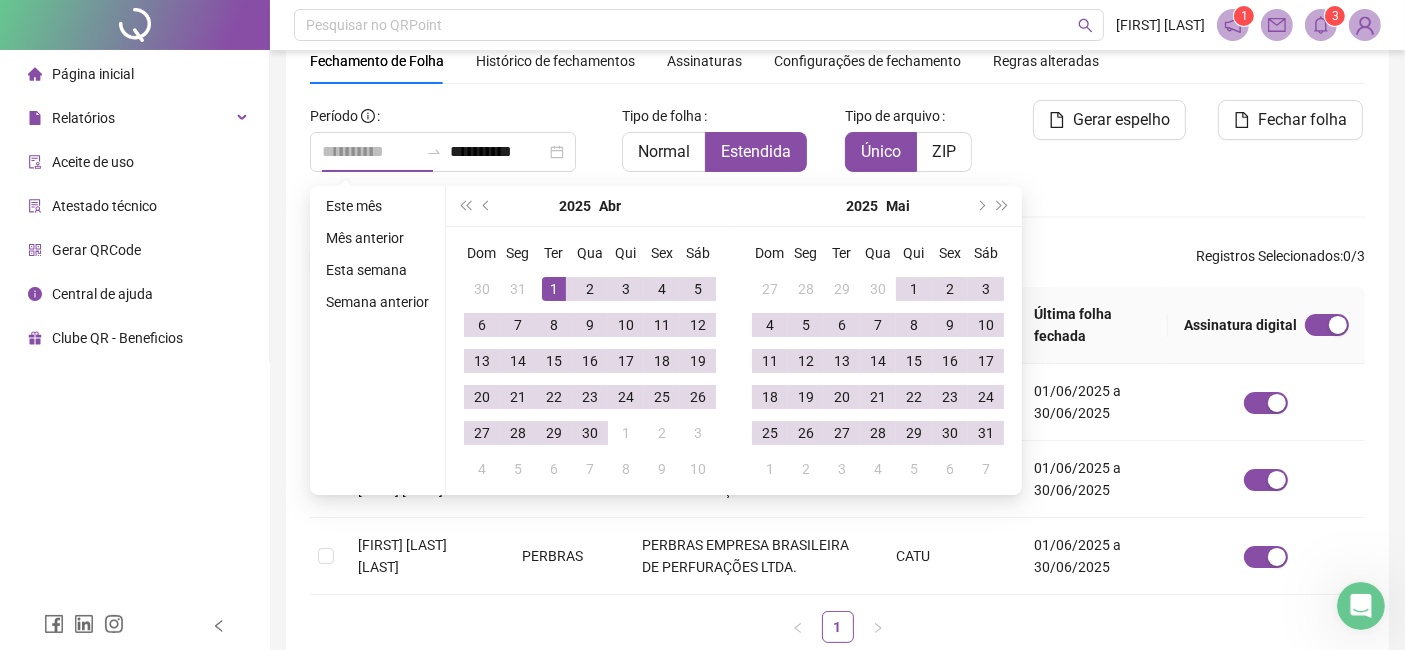 type on "**********" 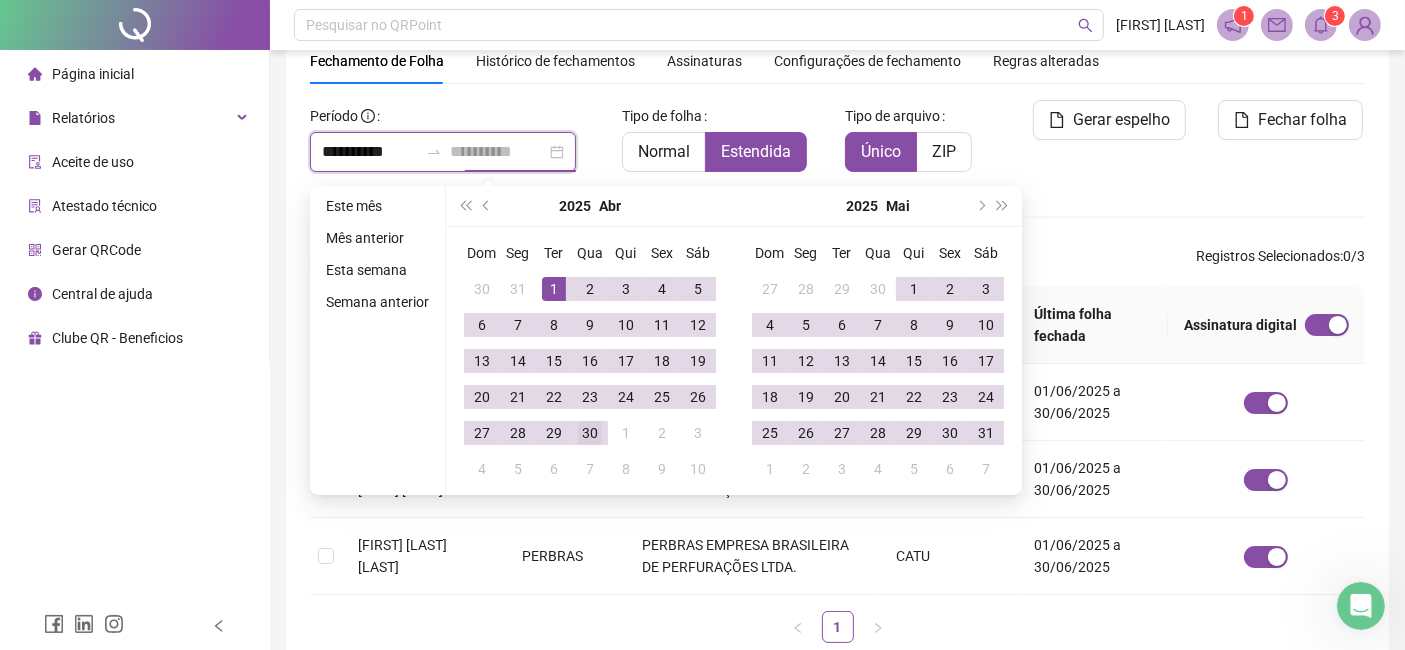 type on "**********" 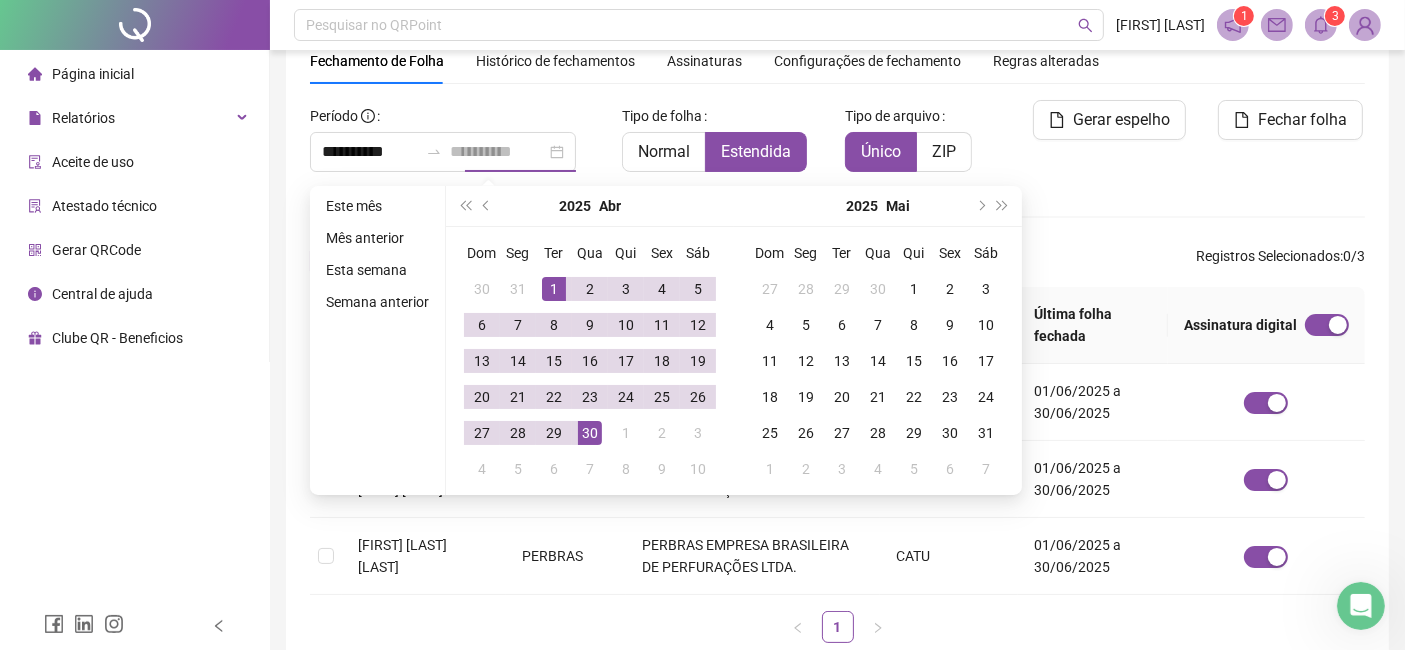 click on "30" at bounding box center (590, 433) 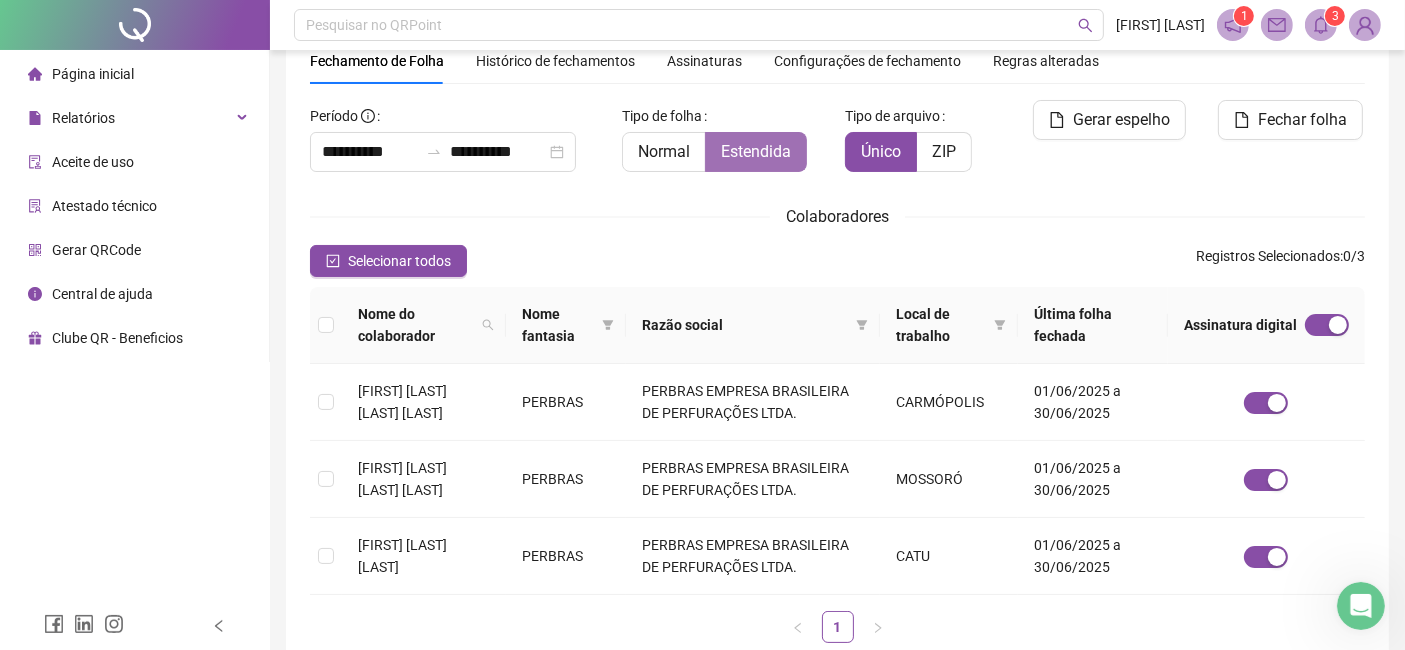 click on "Estendida" at bounding box center (756, 152) 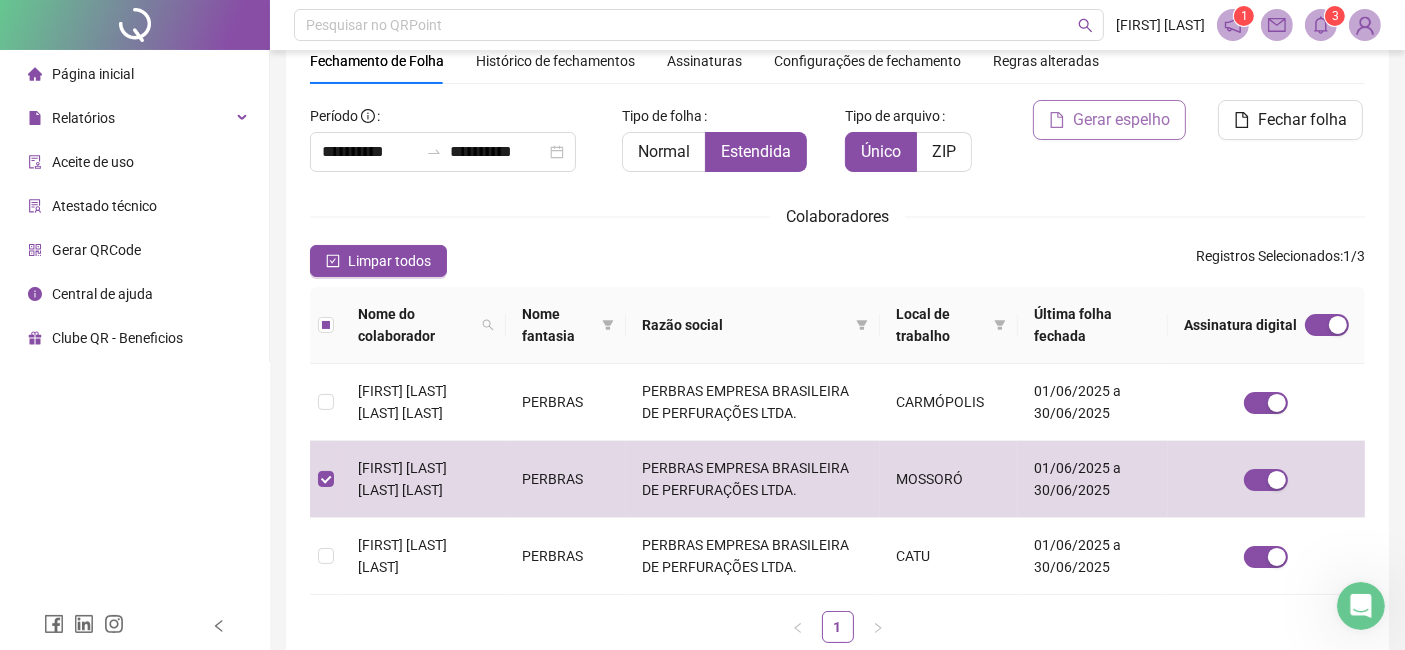 click on "Gerar espelho" at bounding box center (1121, 120) 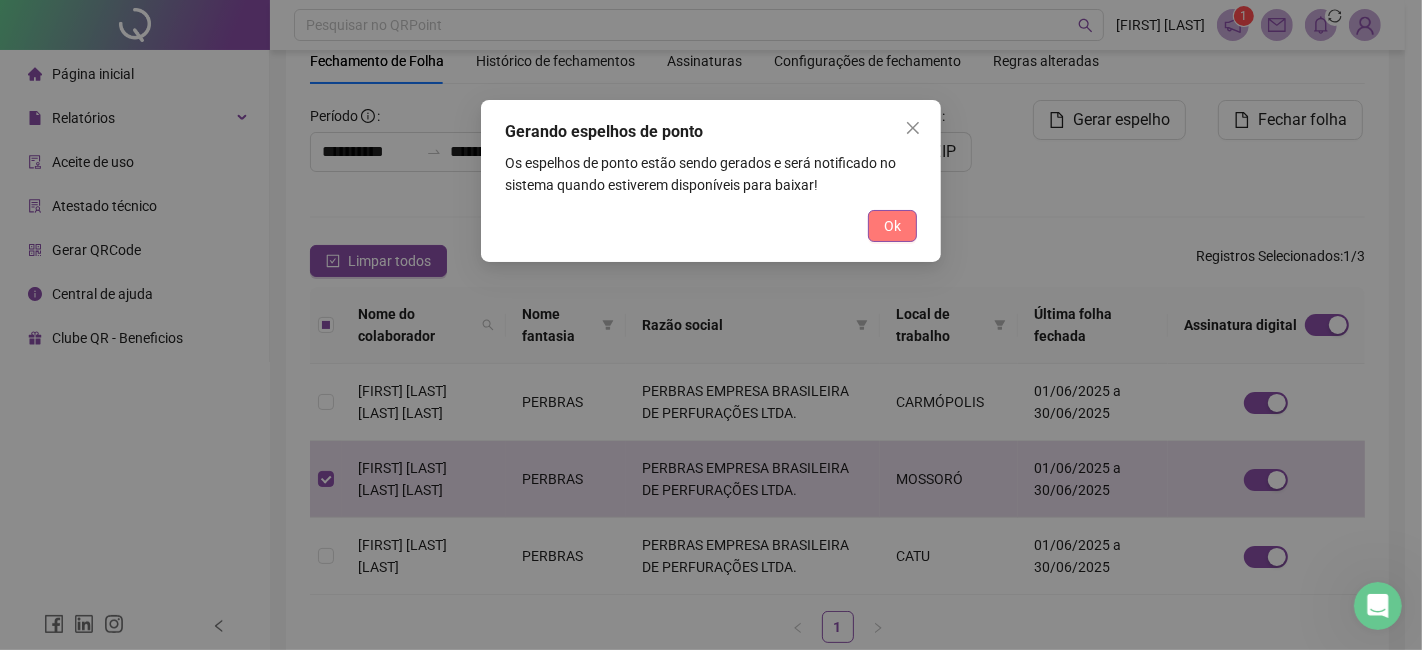 click on "Ok" at bounding box center [892, 226] 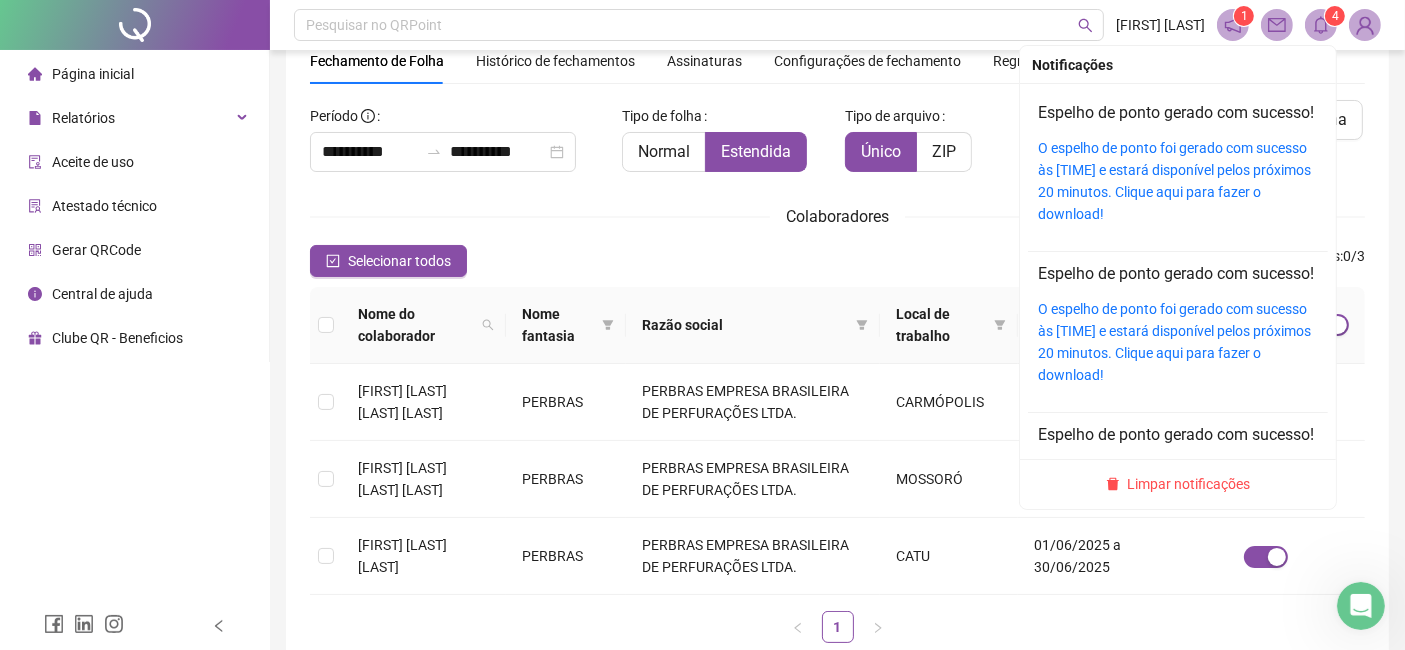 click at bounding box center (1321, 25) 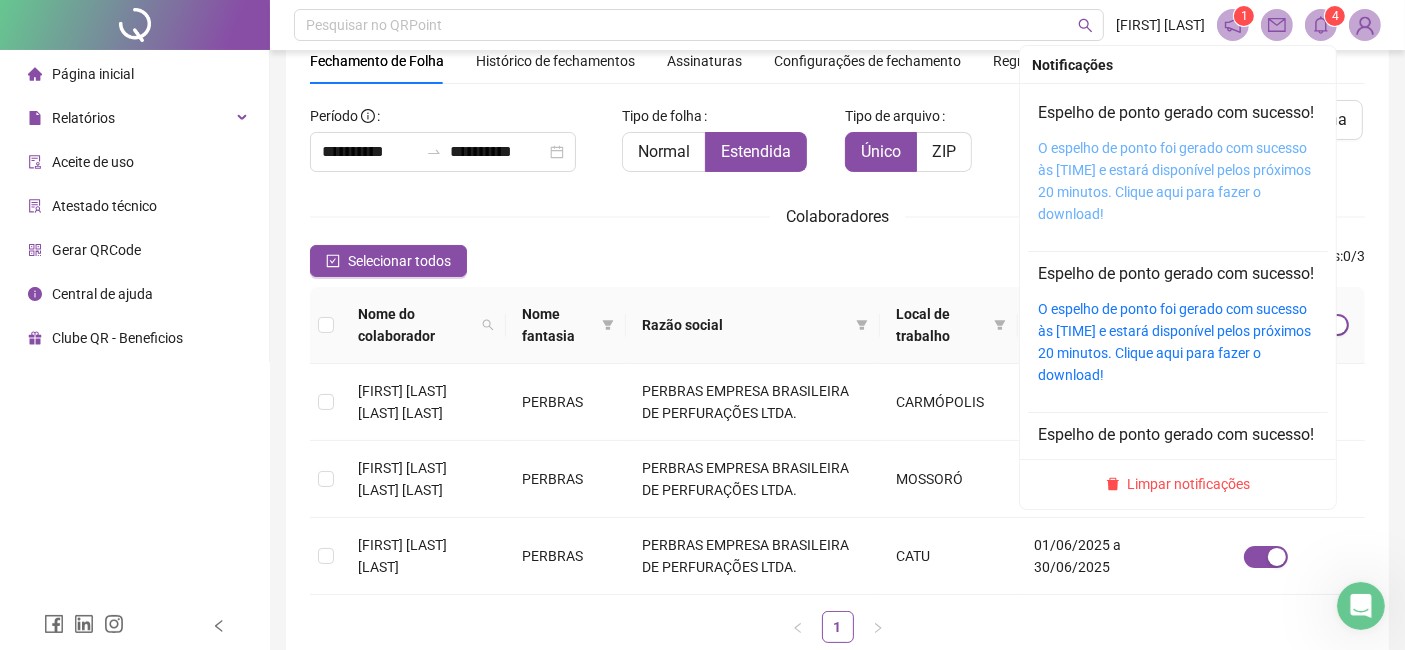 click on "O espelho de ponto foi gerado com sucesso às [TIME] e estará disponível pelos próximos 20 minutos.
Clique aqui para fazer o download!" at bounding box center (1174, 181) 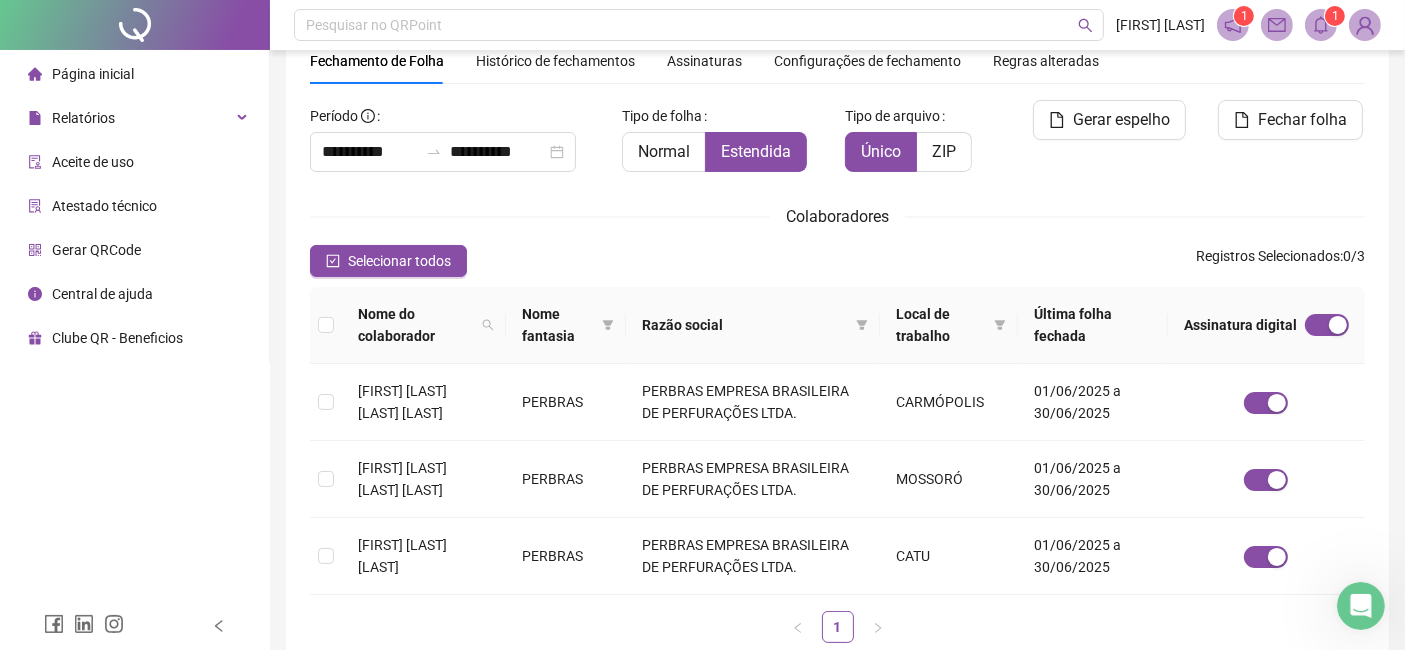 click at bounding box center (1365, 25) 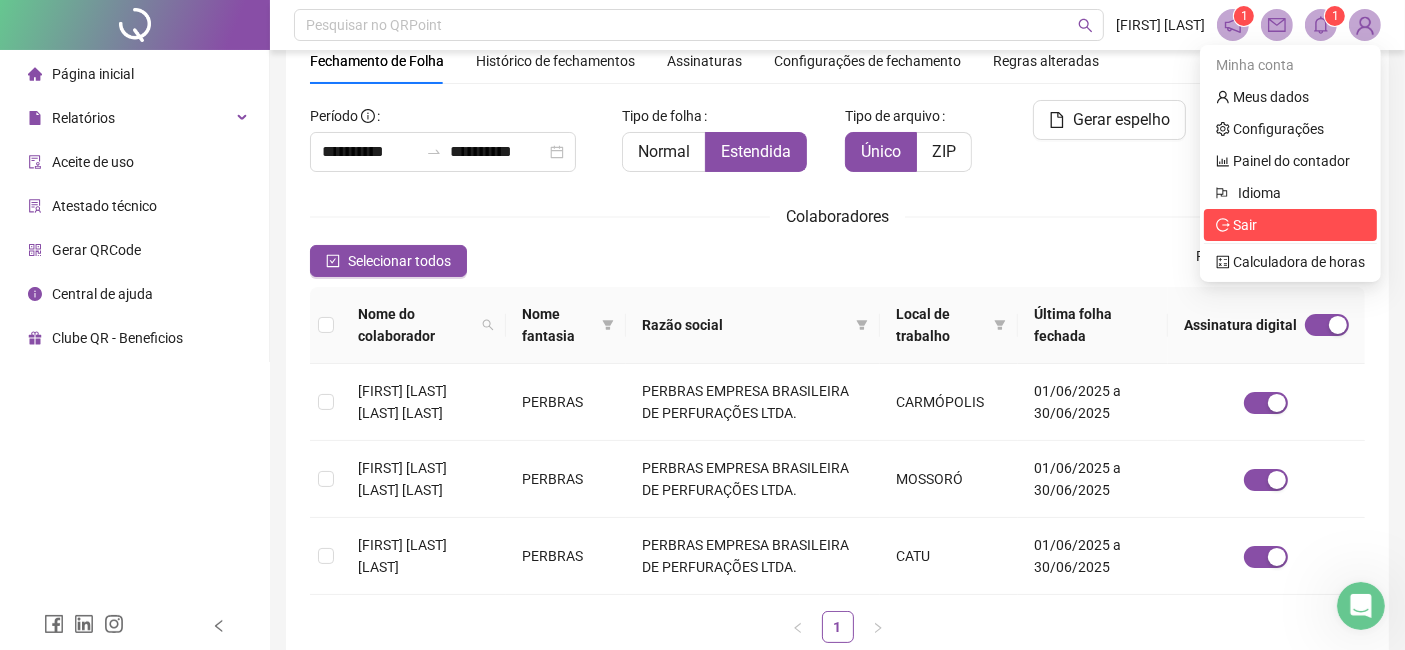 click on "Sair" at bounding box center [1245, 225] 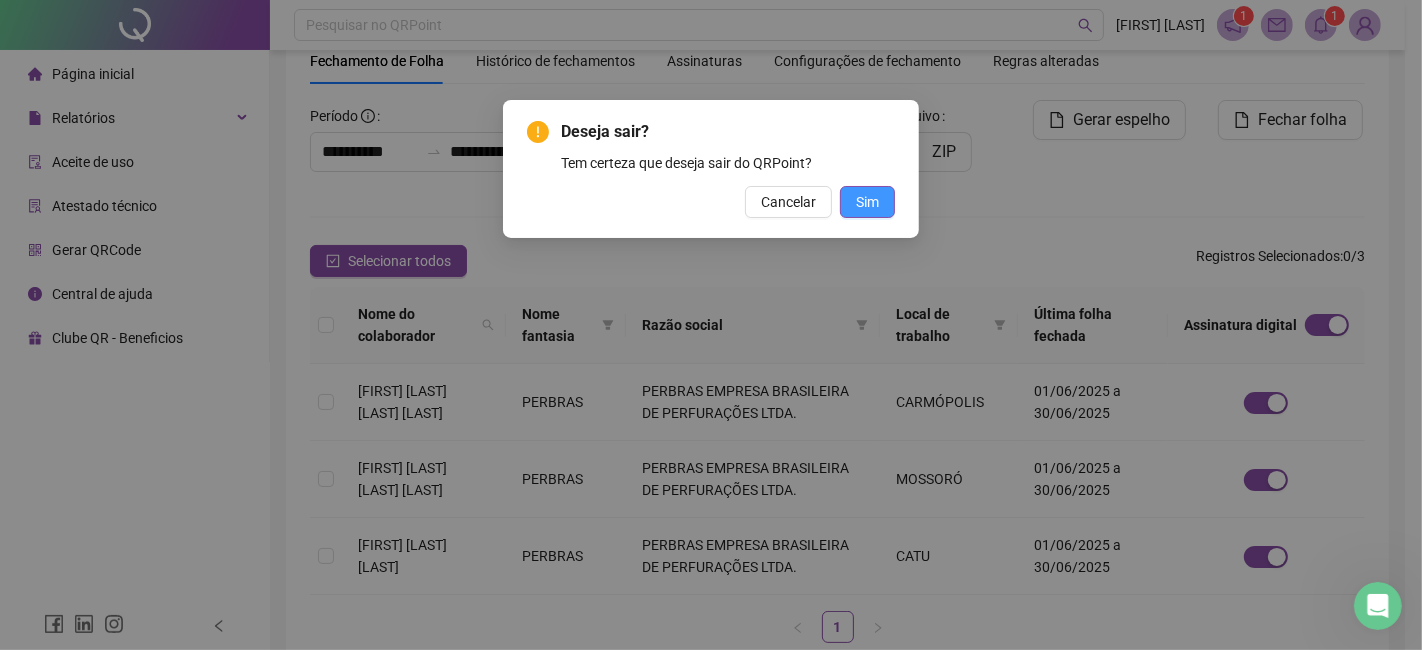 click on "Sim" at bounding box center (867, 202) 